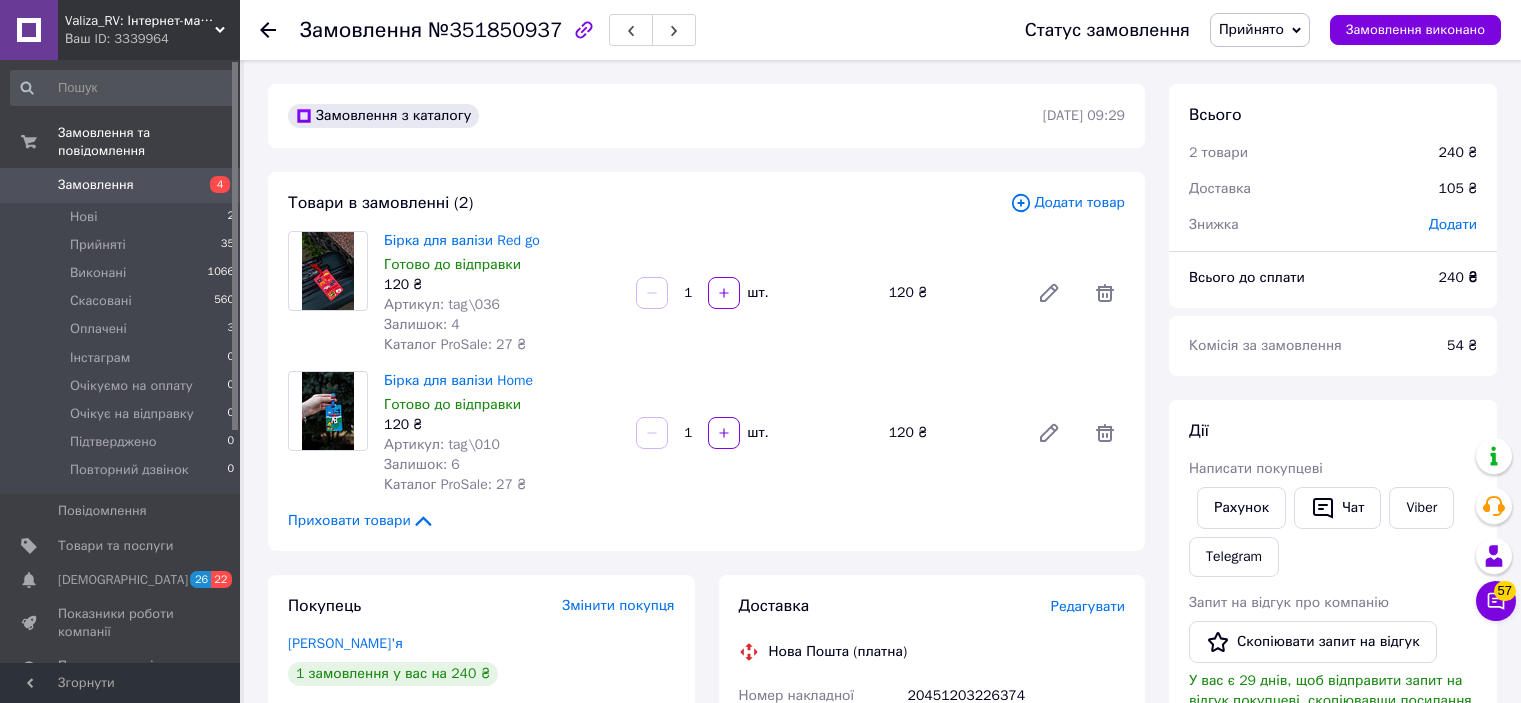 scroll, scrollTop: 600, scrollLeft: 0, axis: vertical 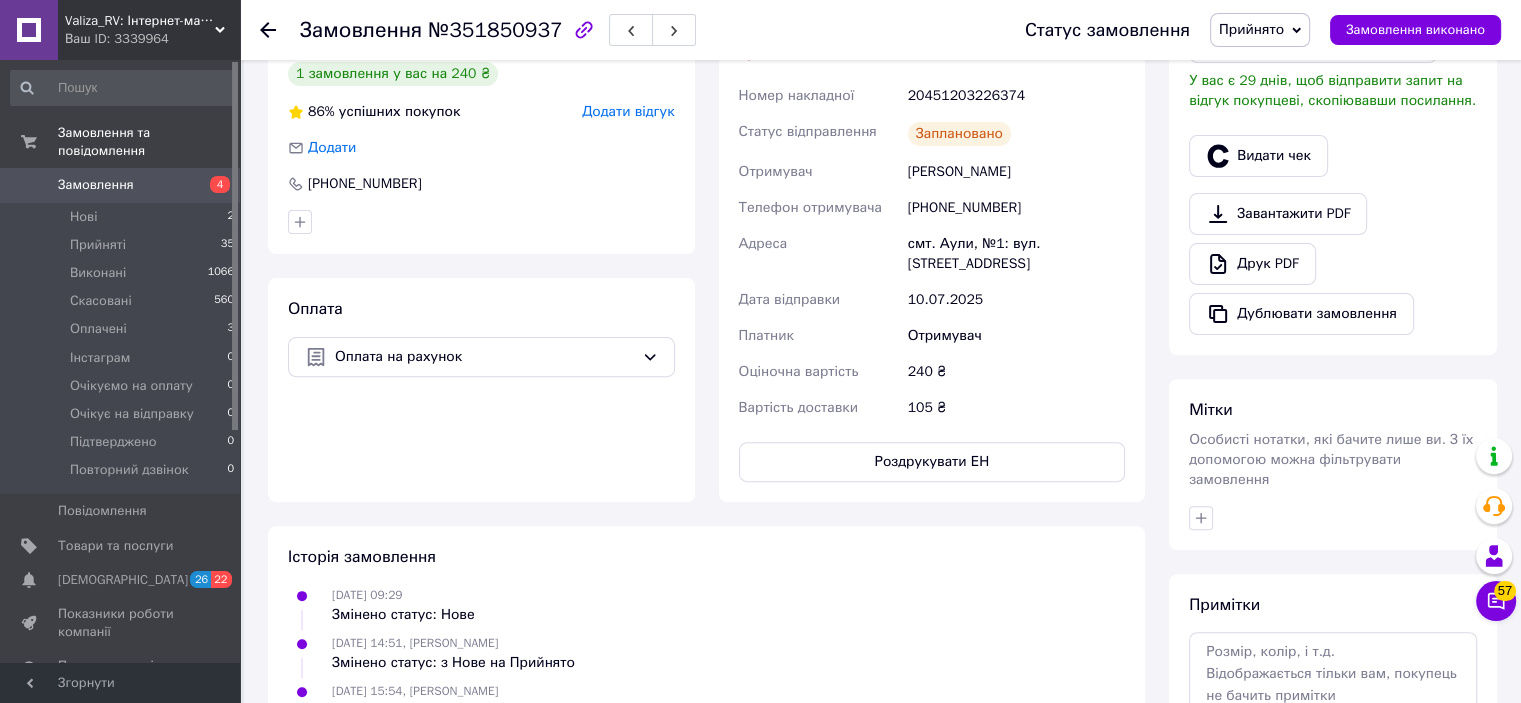 click 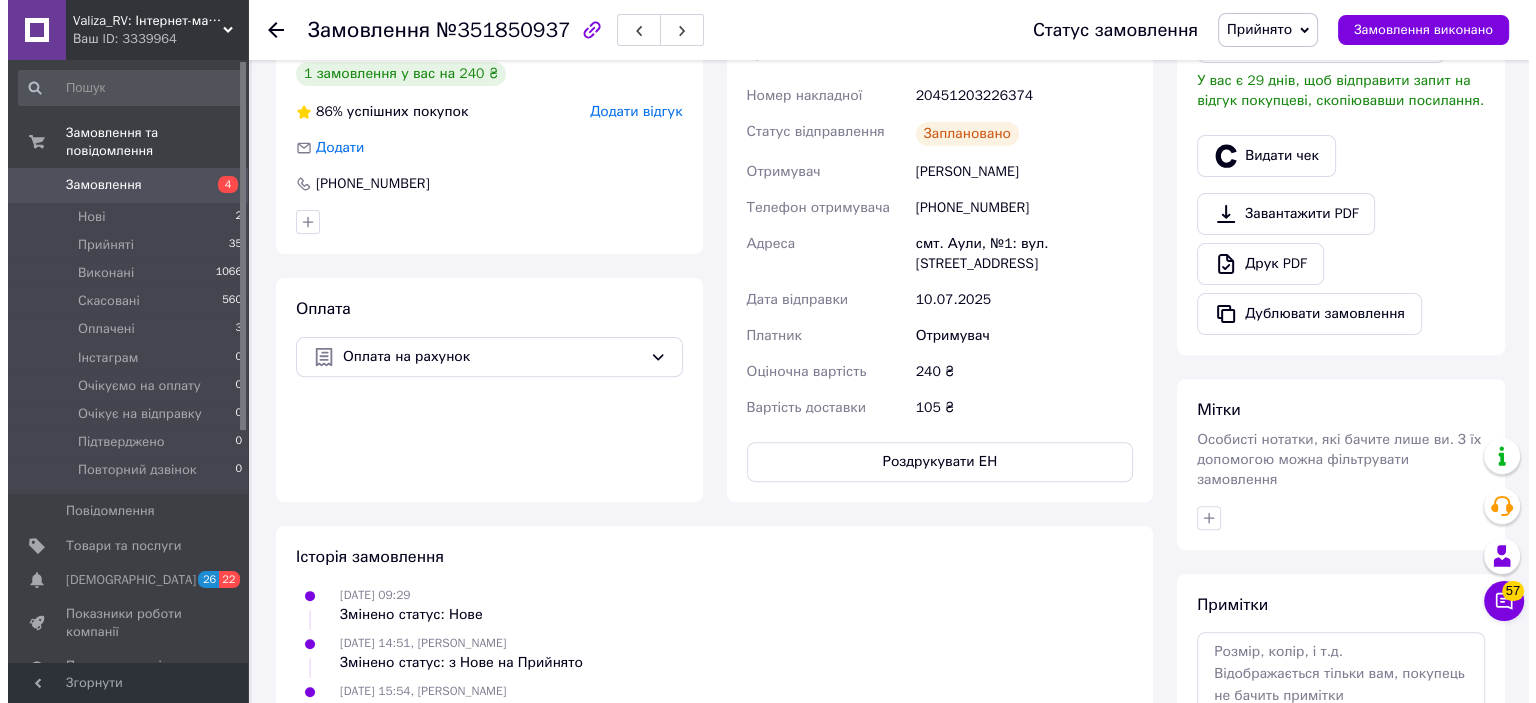 scroll, scrollTop: 0, scrollLeft: 0, axis: both 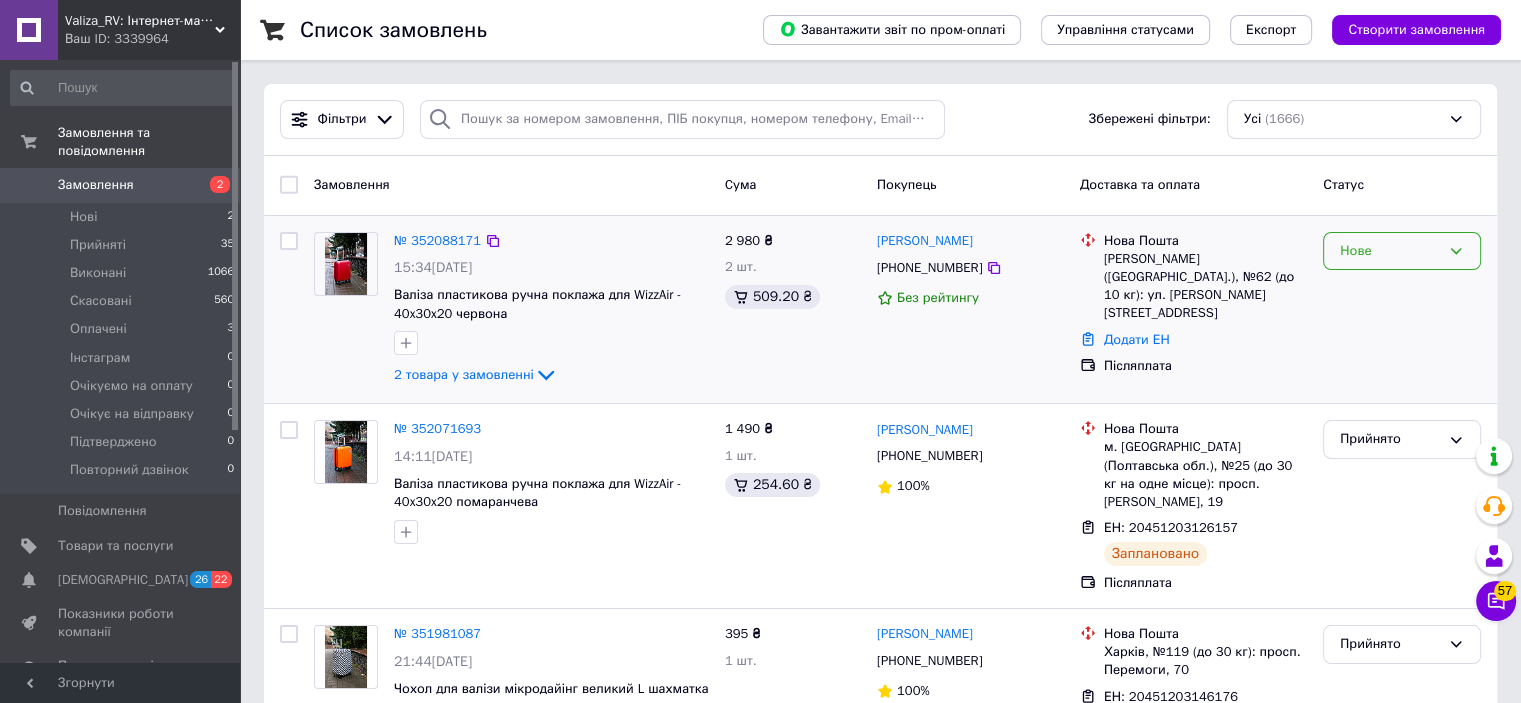 click on "Нове" at bounding box center [1390, 251] 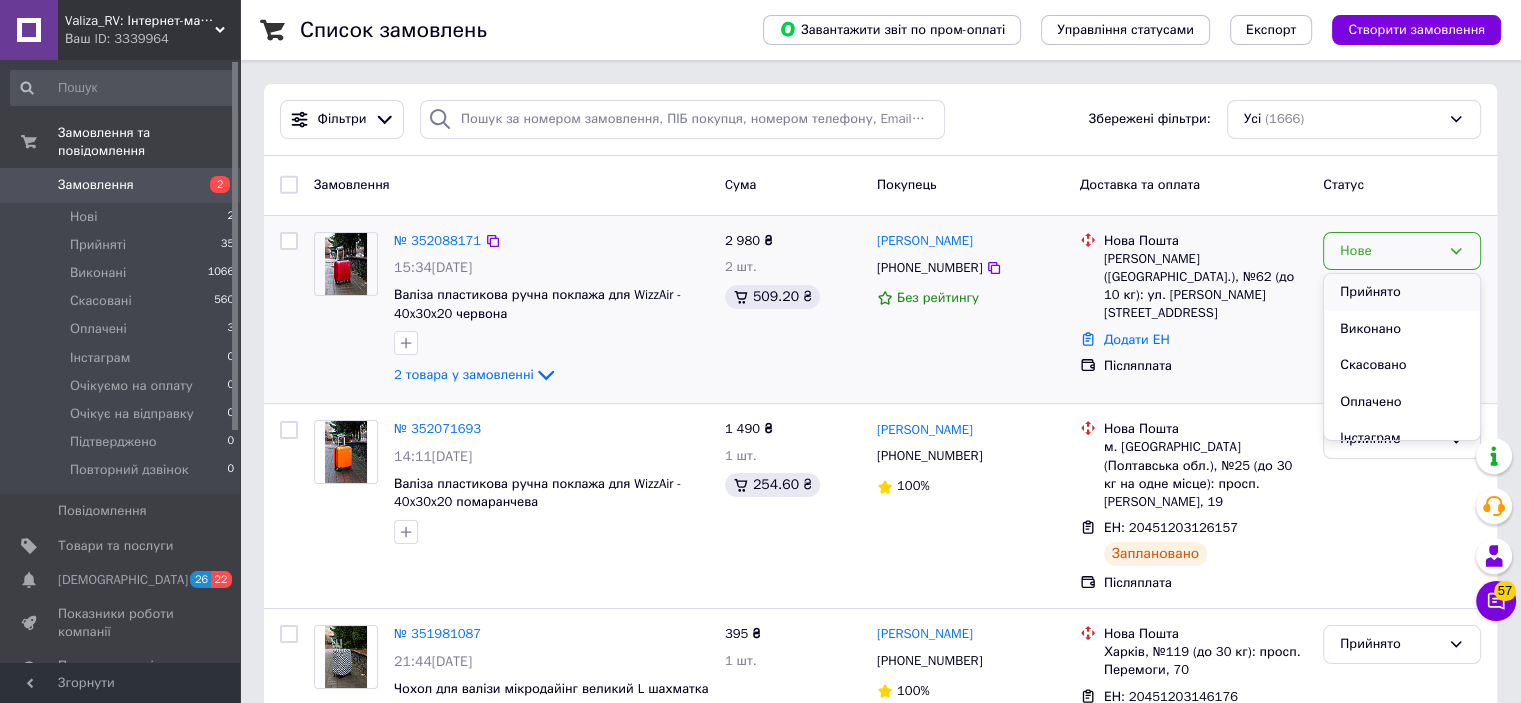 click on "Прийнято" at bounding box center (1402, 292) 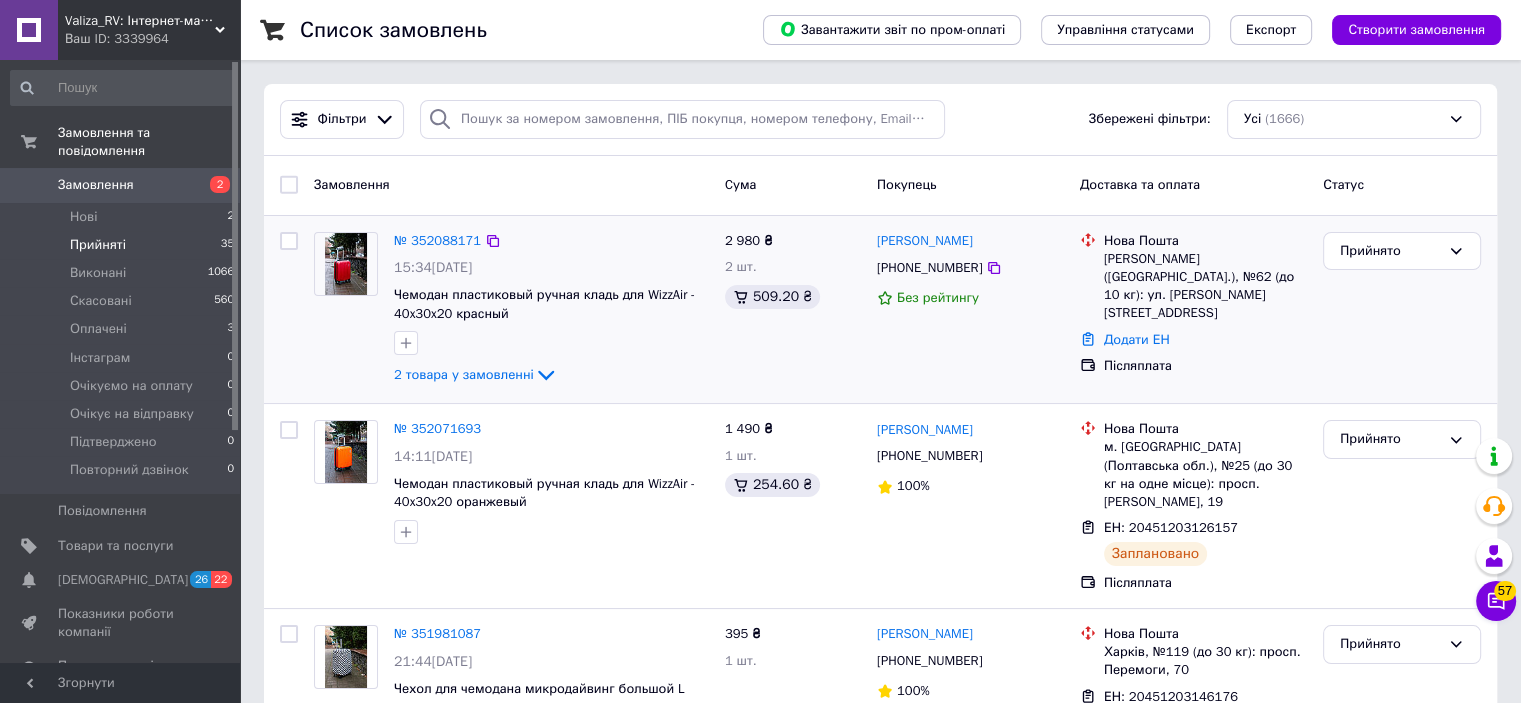 click on "Прийняті" at bounding box center [98, 245] 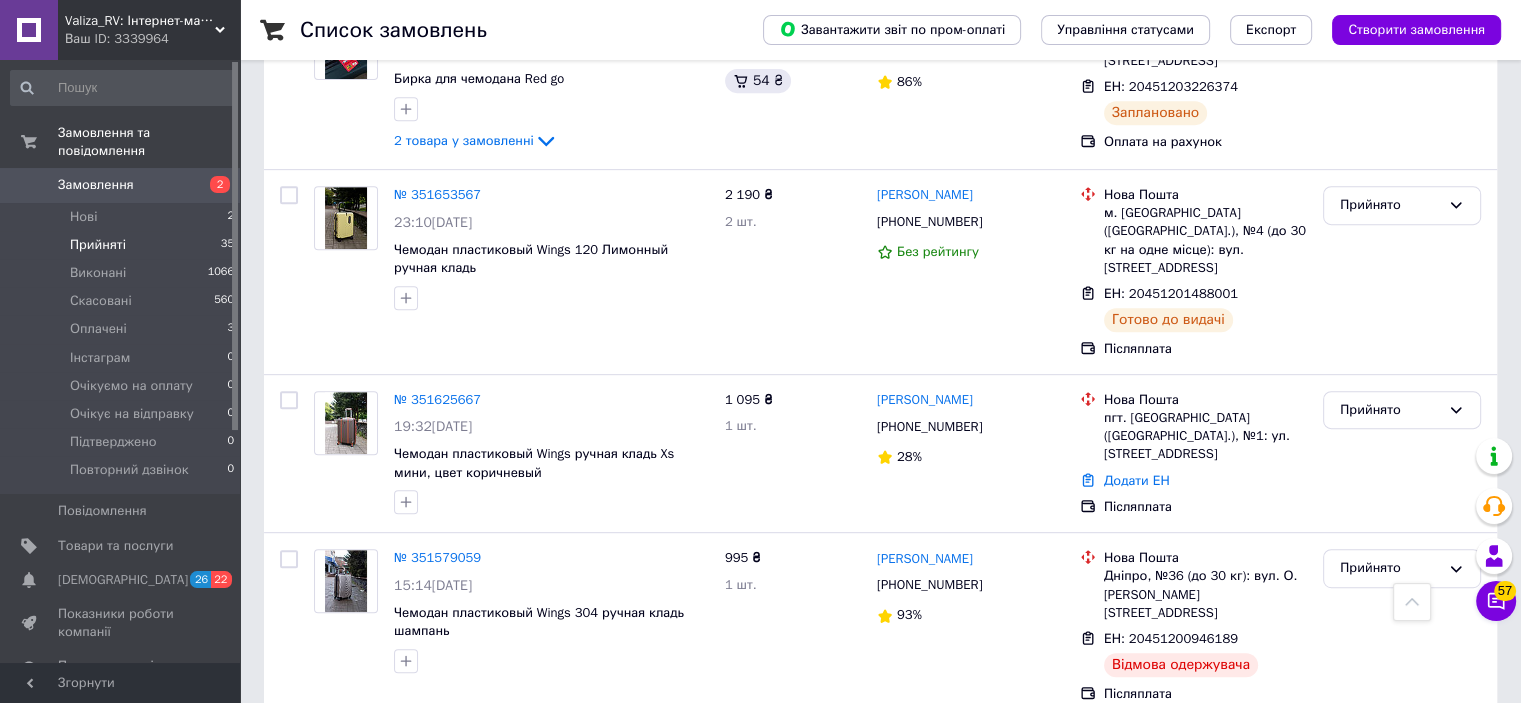 scroll, scrollTop: 900, scrollLeft: 0, axis: vertical 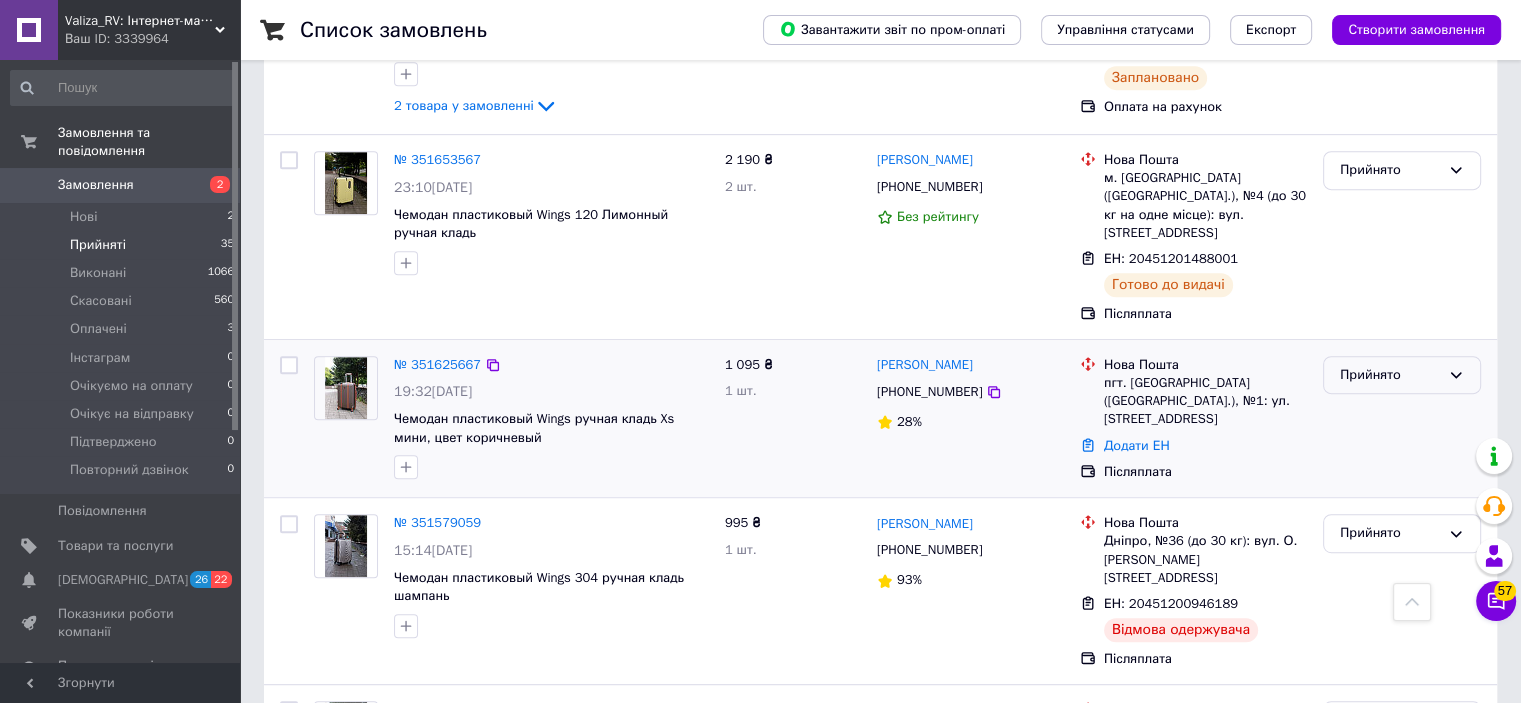 click on "Прийнято" at bounding box center [1390, 375] 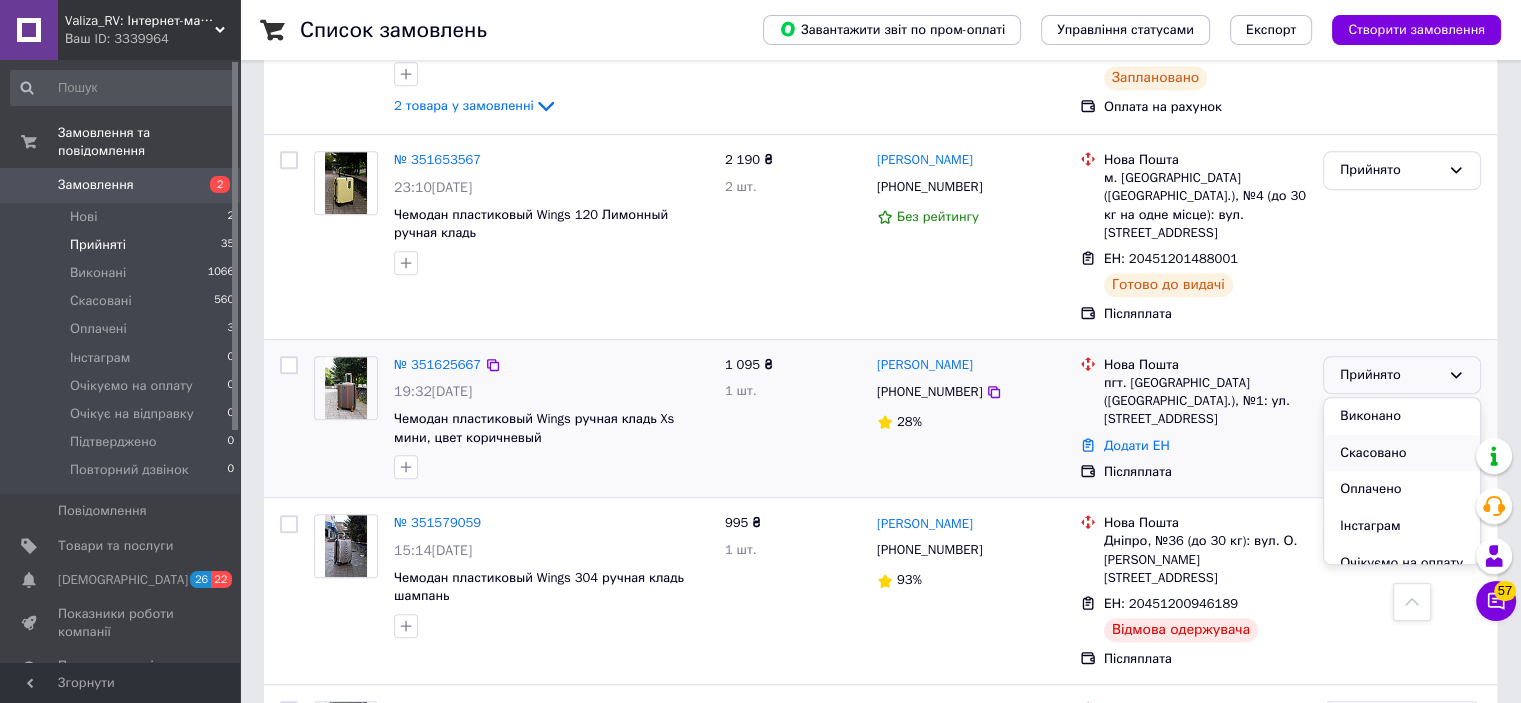 click on "Скасовано" at bounding box center (1402, 453) 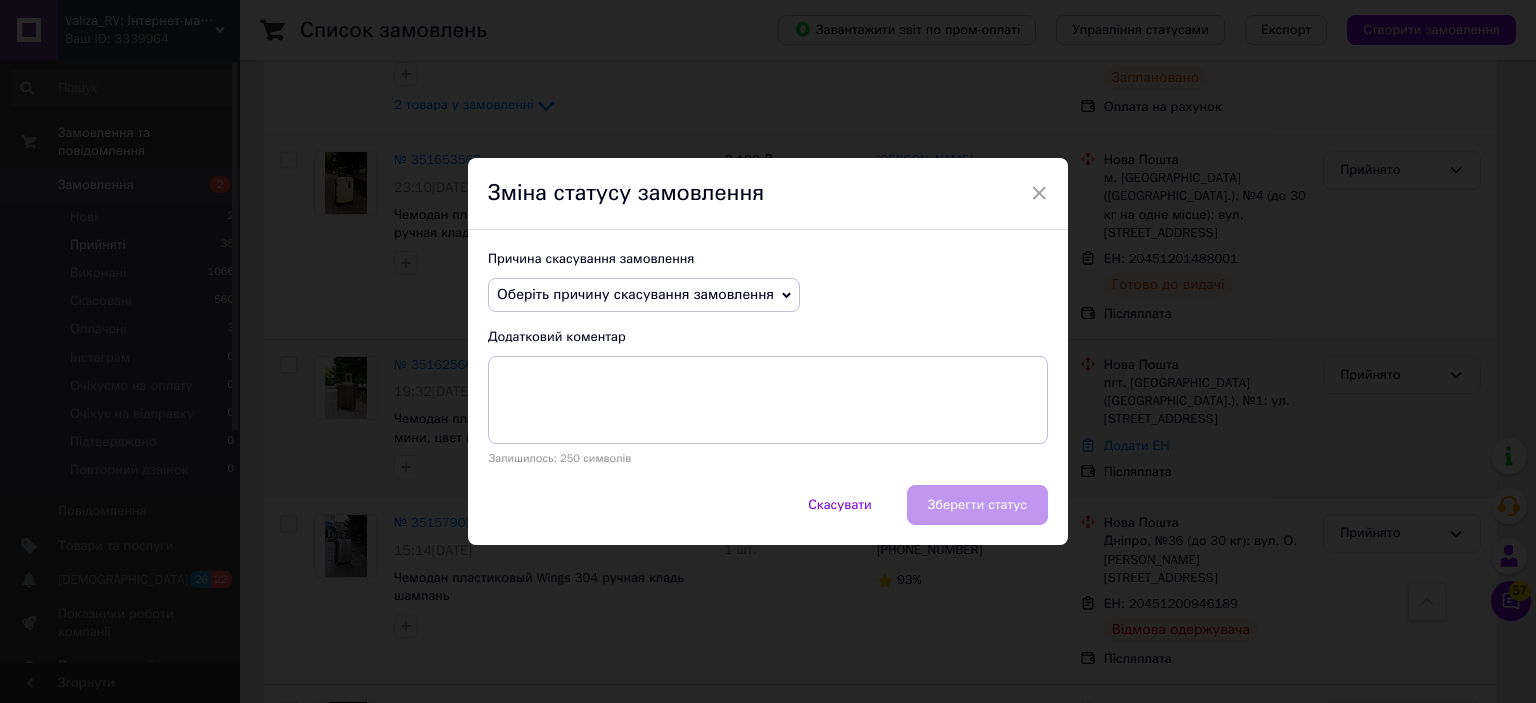 click on "Оберіть причину скасування замовлення" at bounding box center (635, 294) 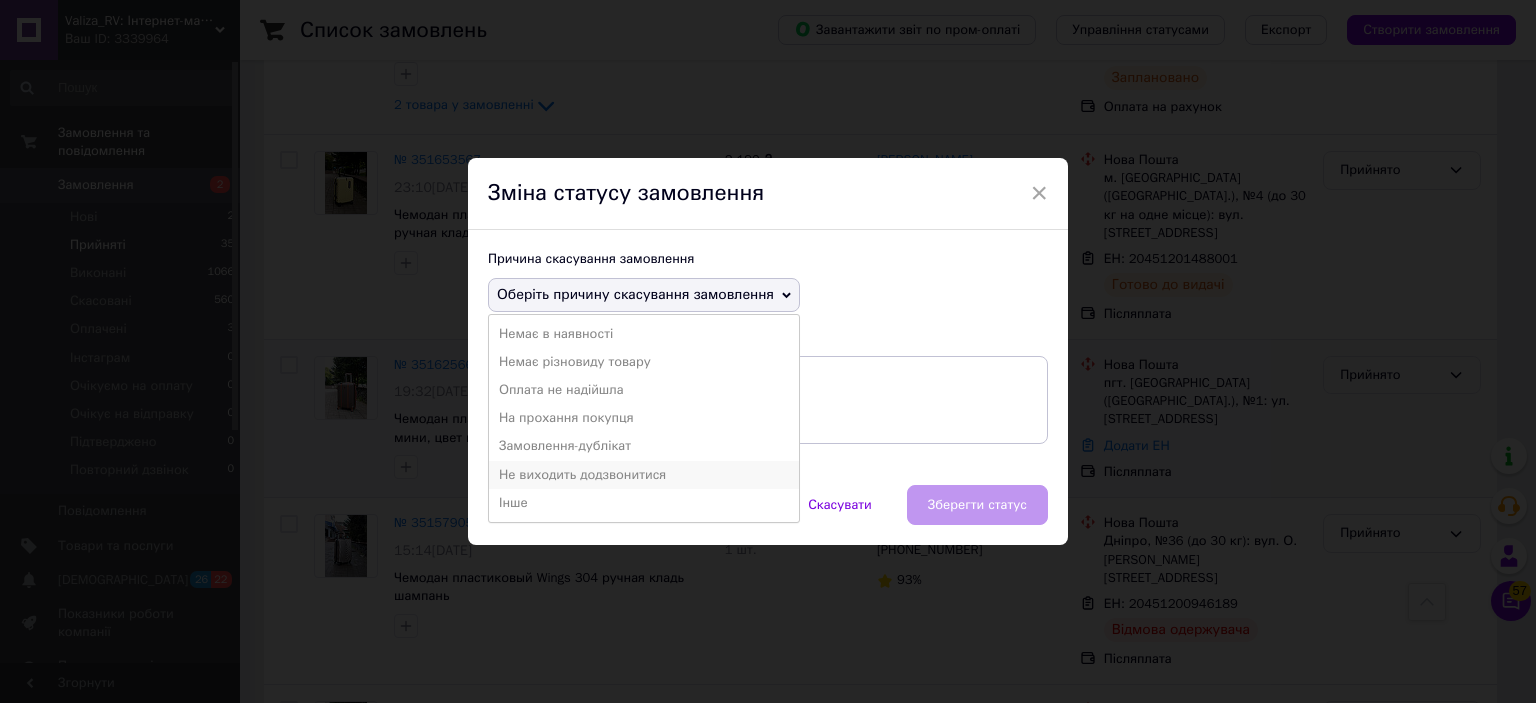 click on "Не виходить додзвонитися" at bounding box center (644, 475) 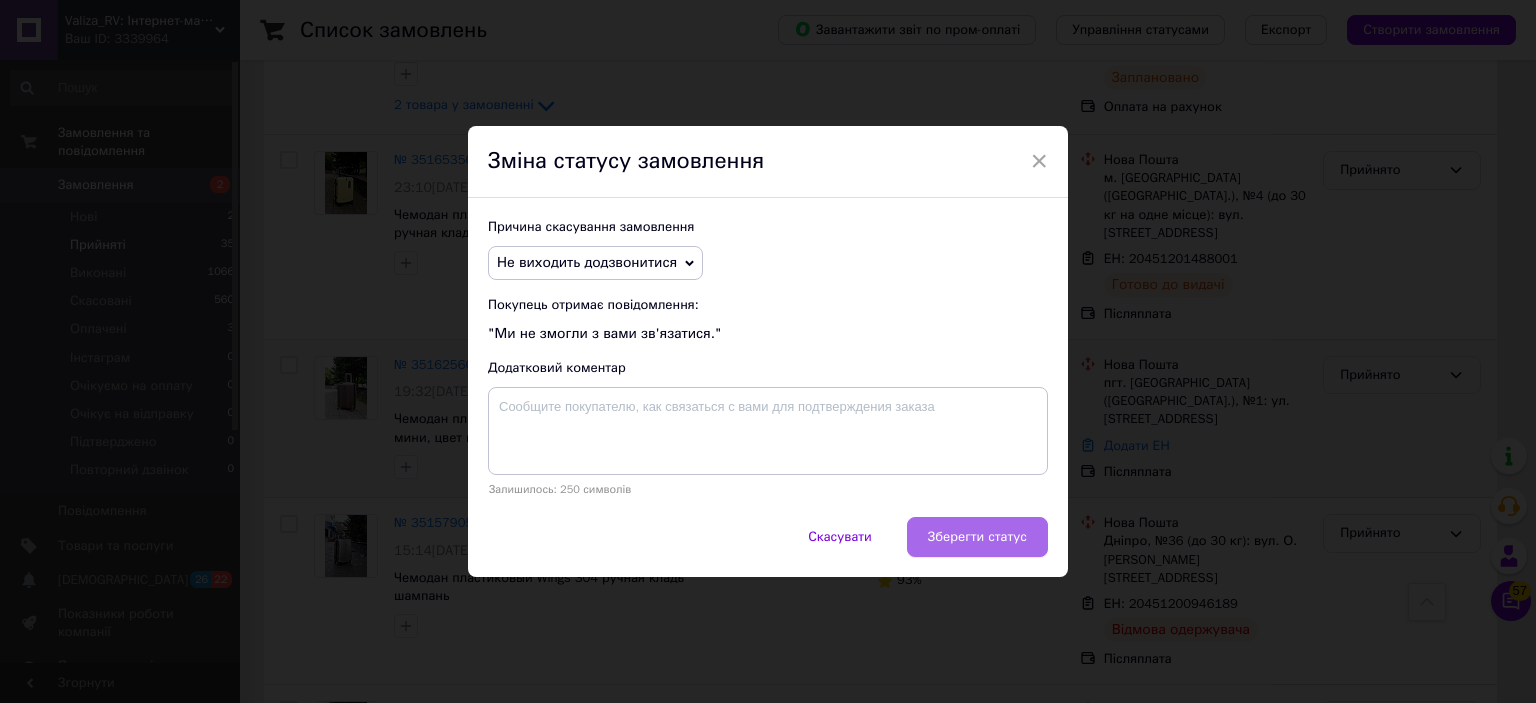 click on "Зберегти статус" at bounding box center (977, 537) 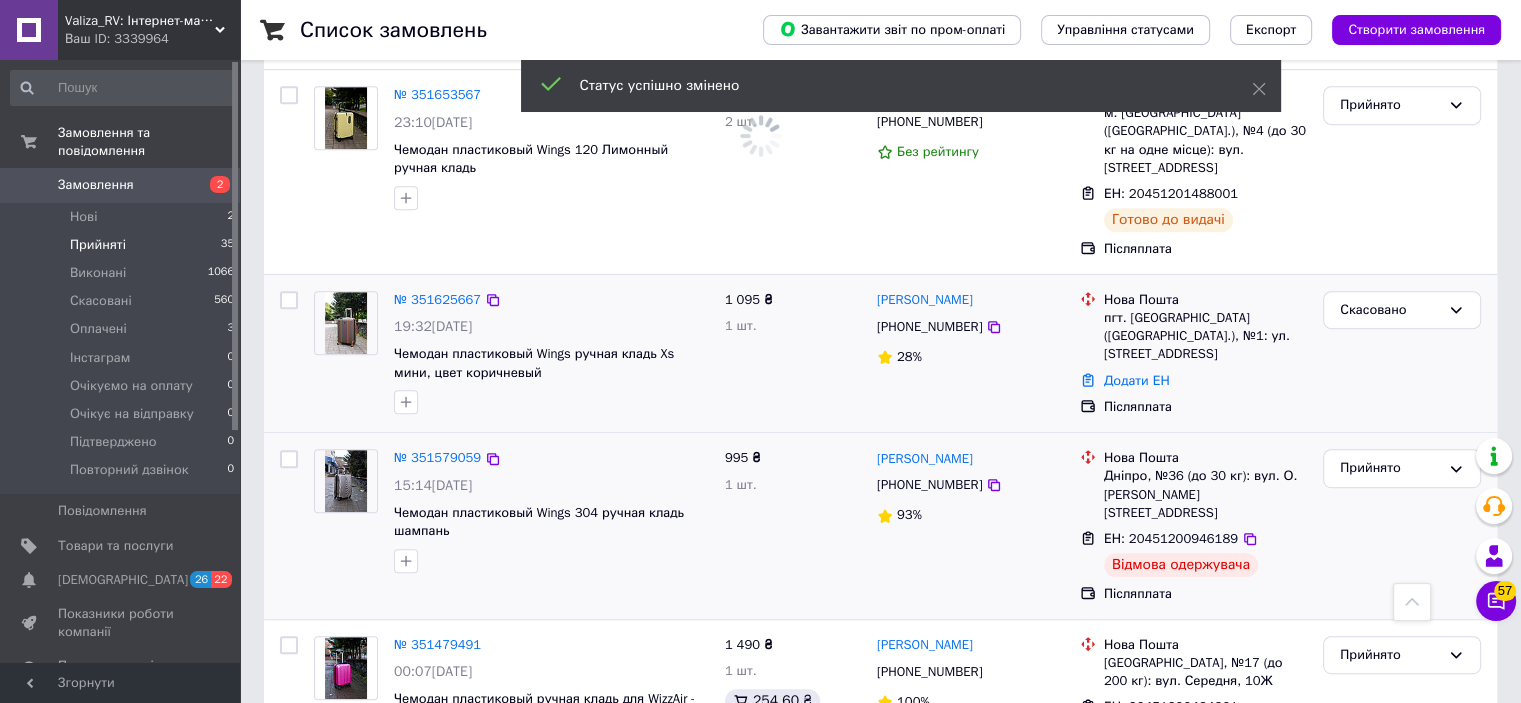 scroll, scrollTop: 1000, scrollLeft: 0, axis: vertical 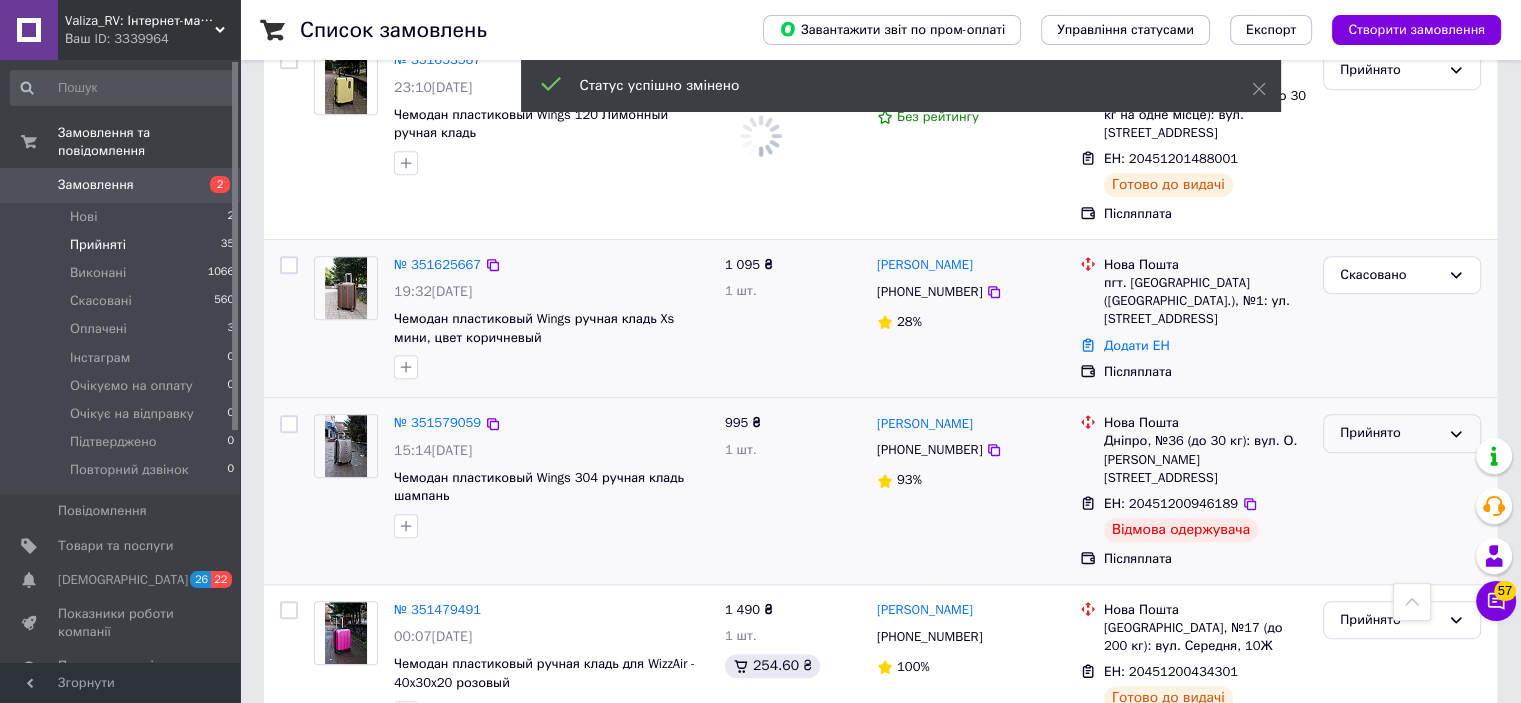 click on "Прийнято" at bounding box center [1390, 433] 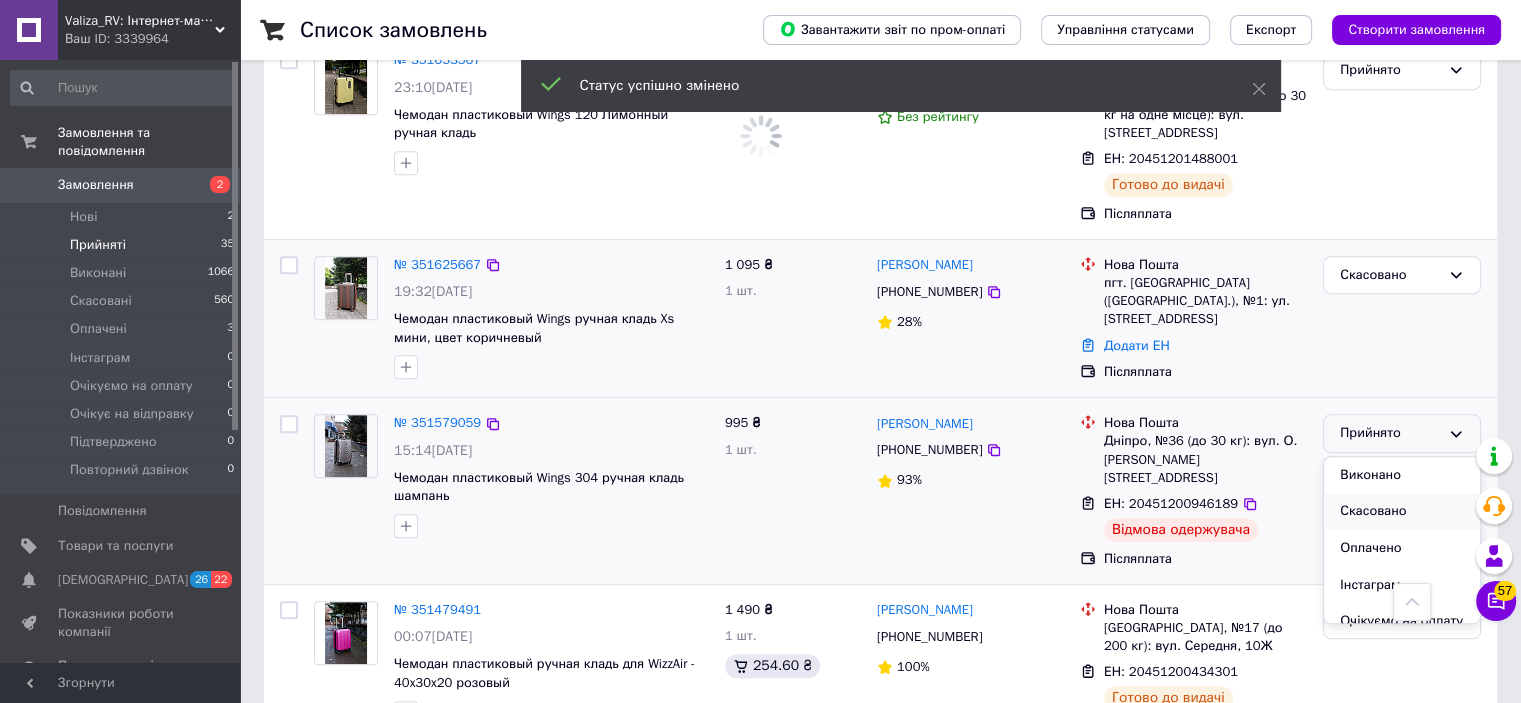 click on "Скасовано" at bounding box center [1402, 511] 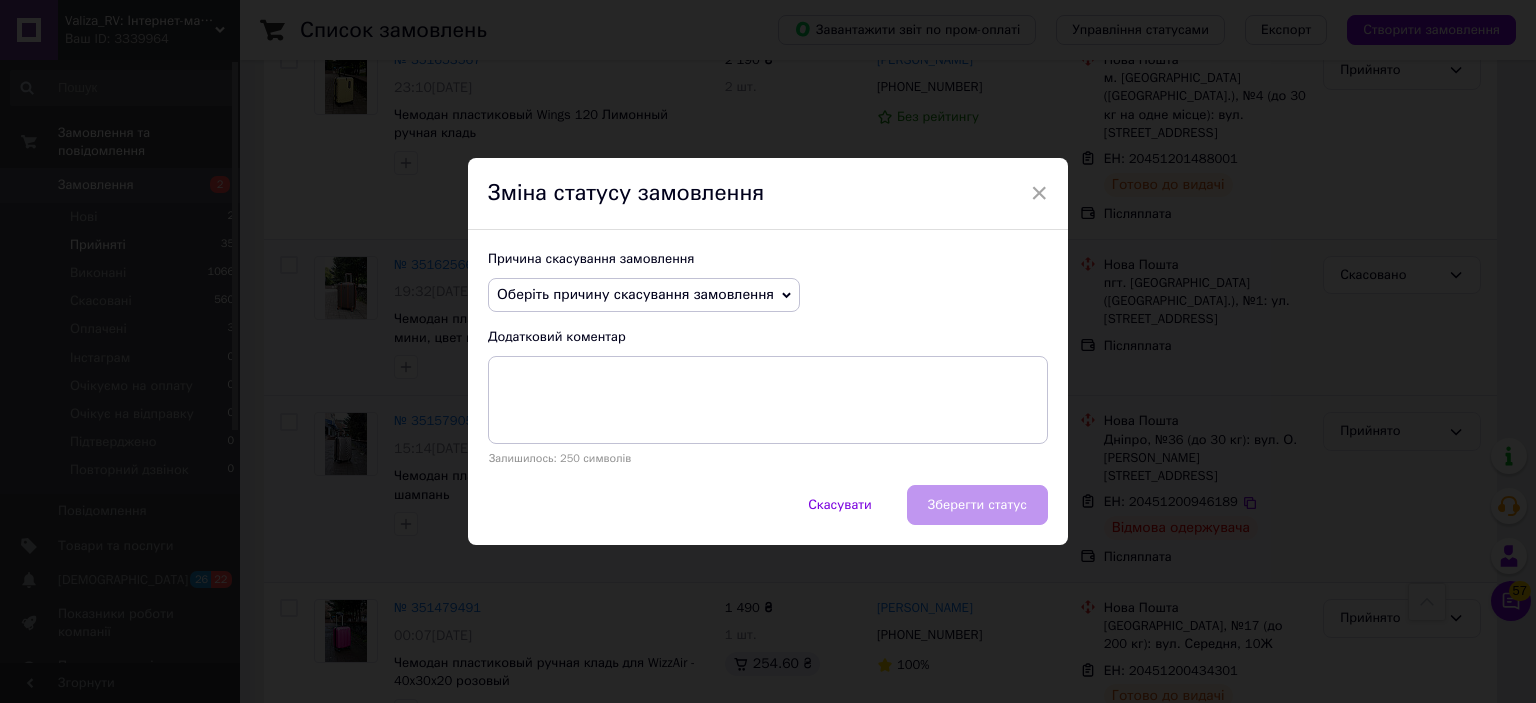 click on "Оберіть причину скасування замовлення" at bounding box center (635, 294) 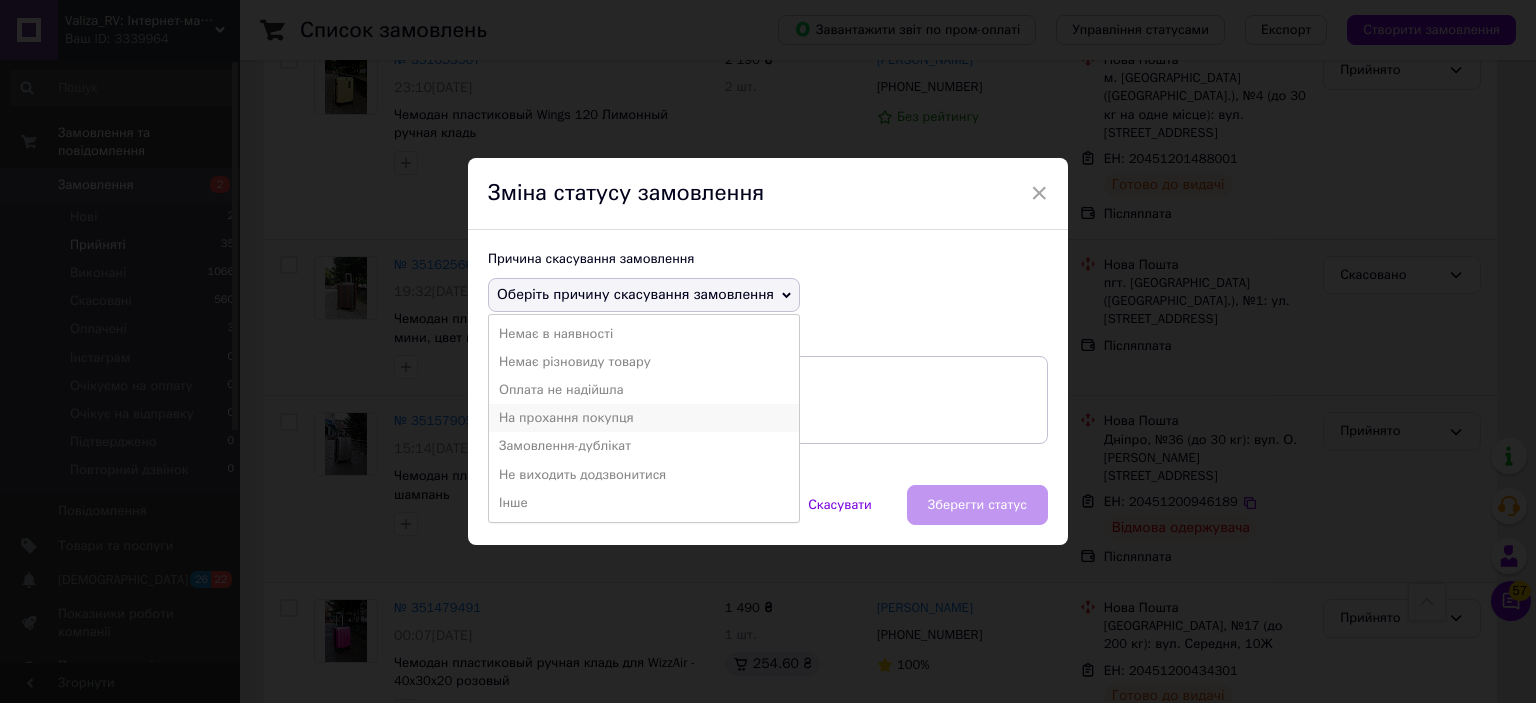 click on "На прохання покупця" at bounding box center (644, 418) 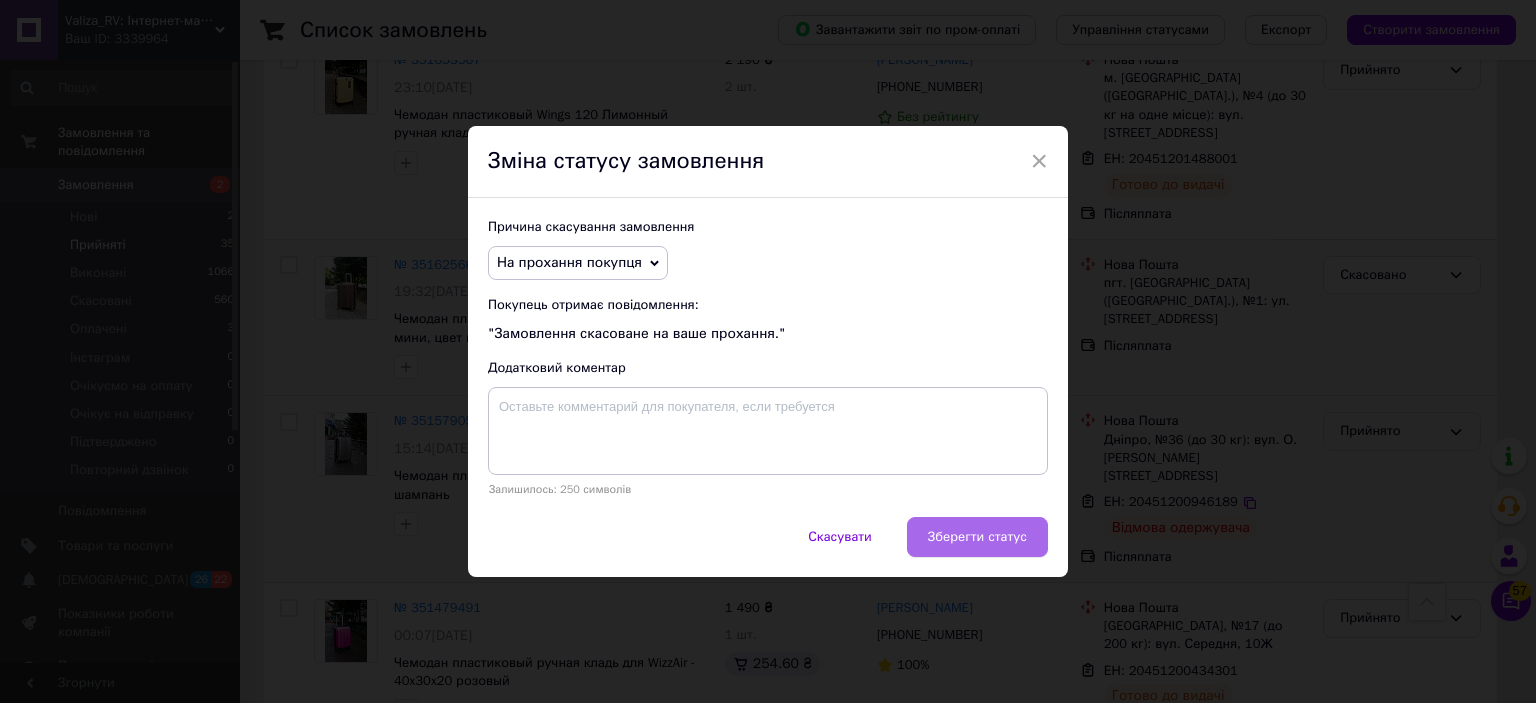 click on "Зберегти статус" at bounding box center (977, 537) 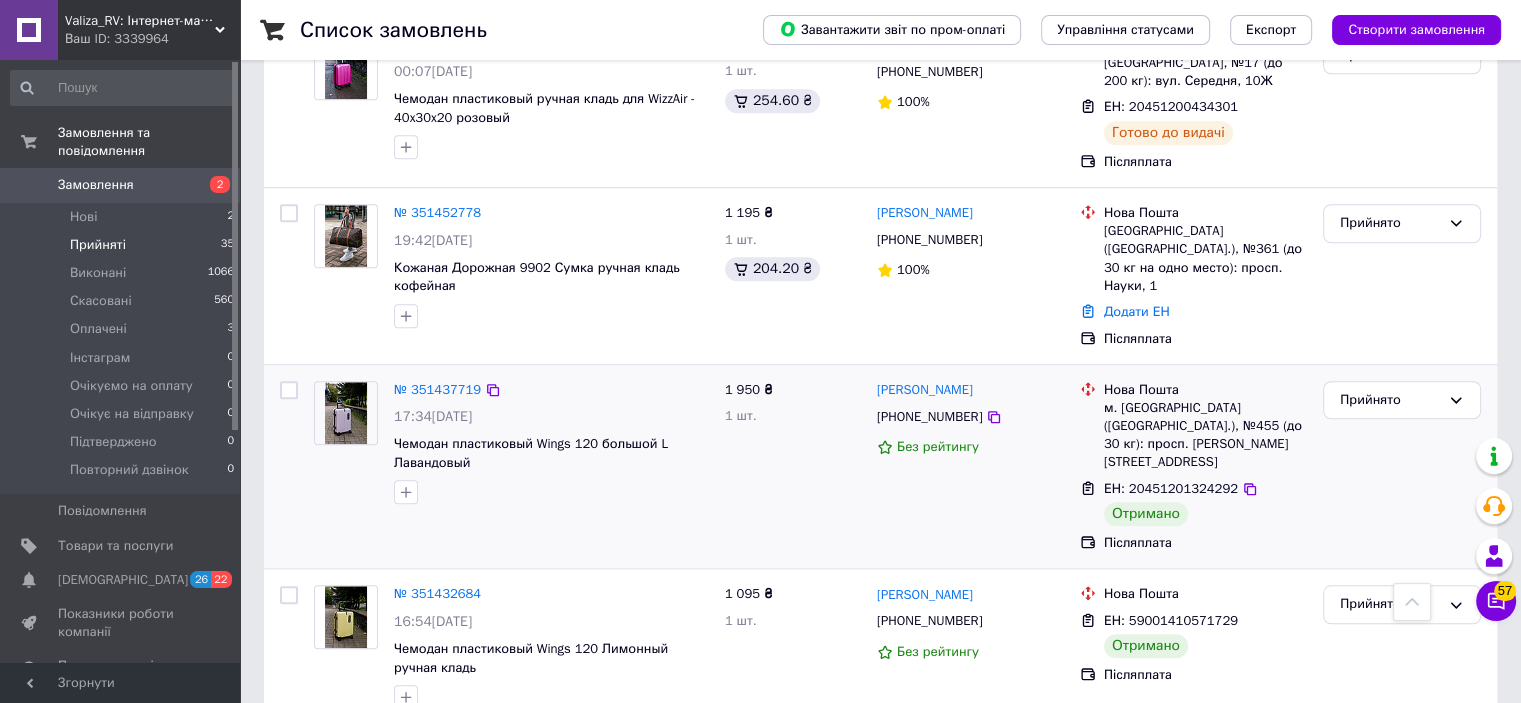 scroll, scrollTop: 1788, scrollLeft: 0, axis: vertical 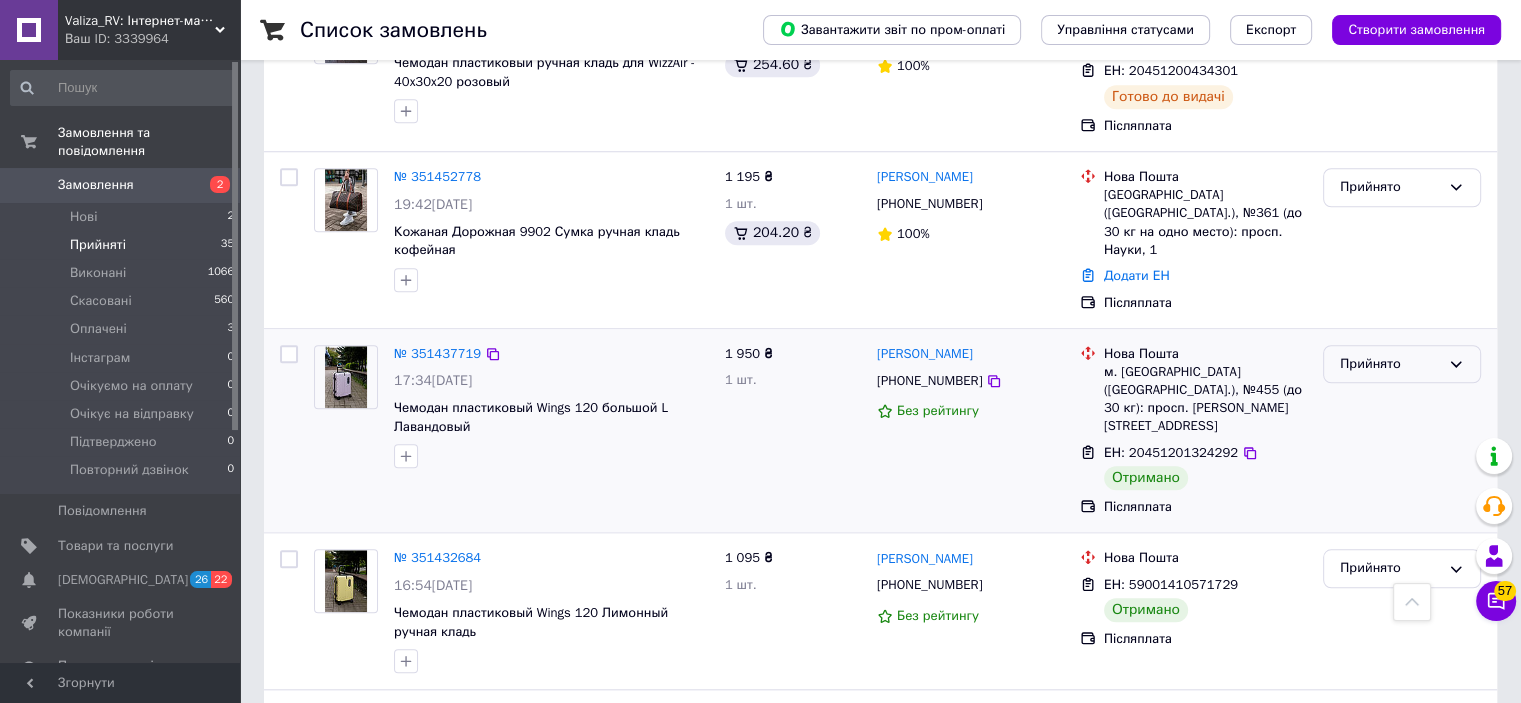 click on "Прийнято" at bounding box center [1390, 364] 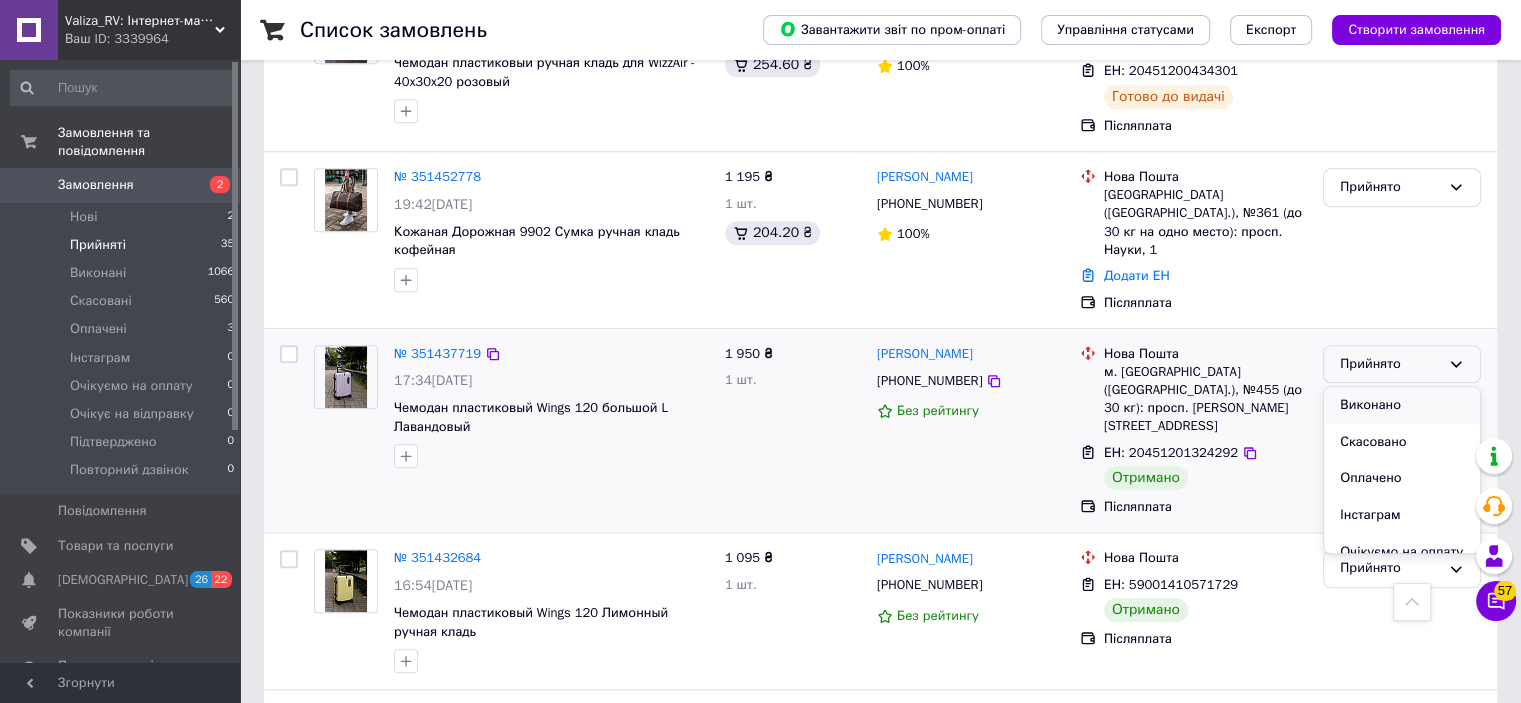 click on "Виконано" at bounding box center (1402, 405) 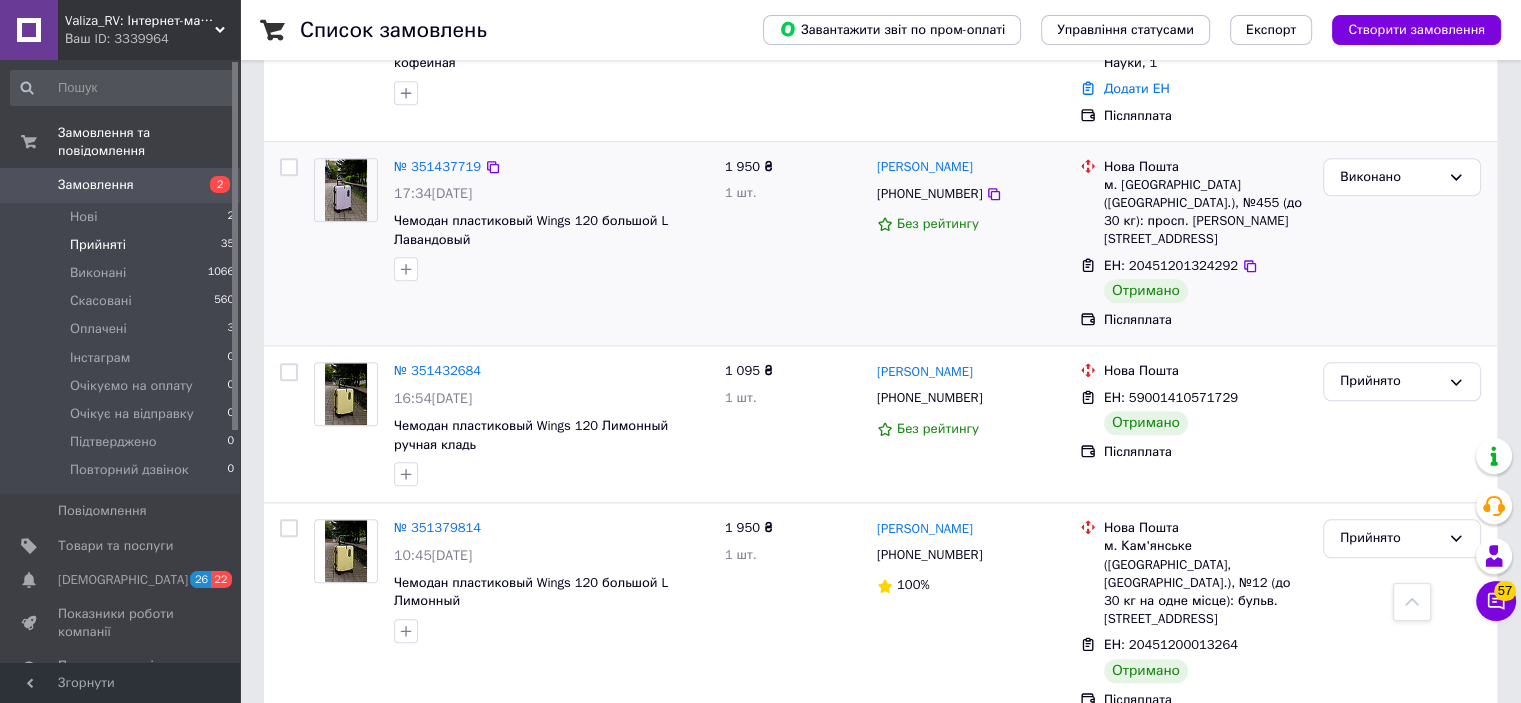 scroll, scrollTop: 1988, scrollLeft: 0, axis: vertical 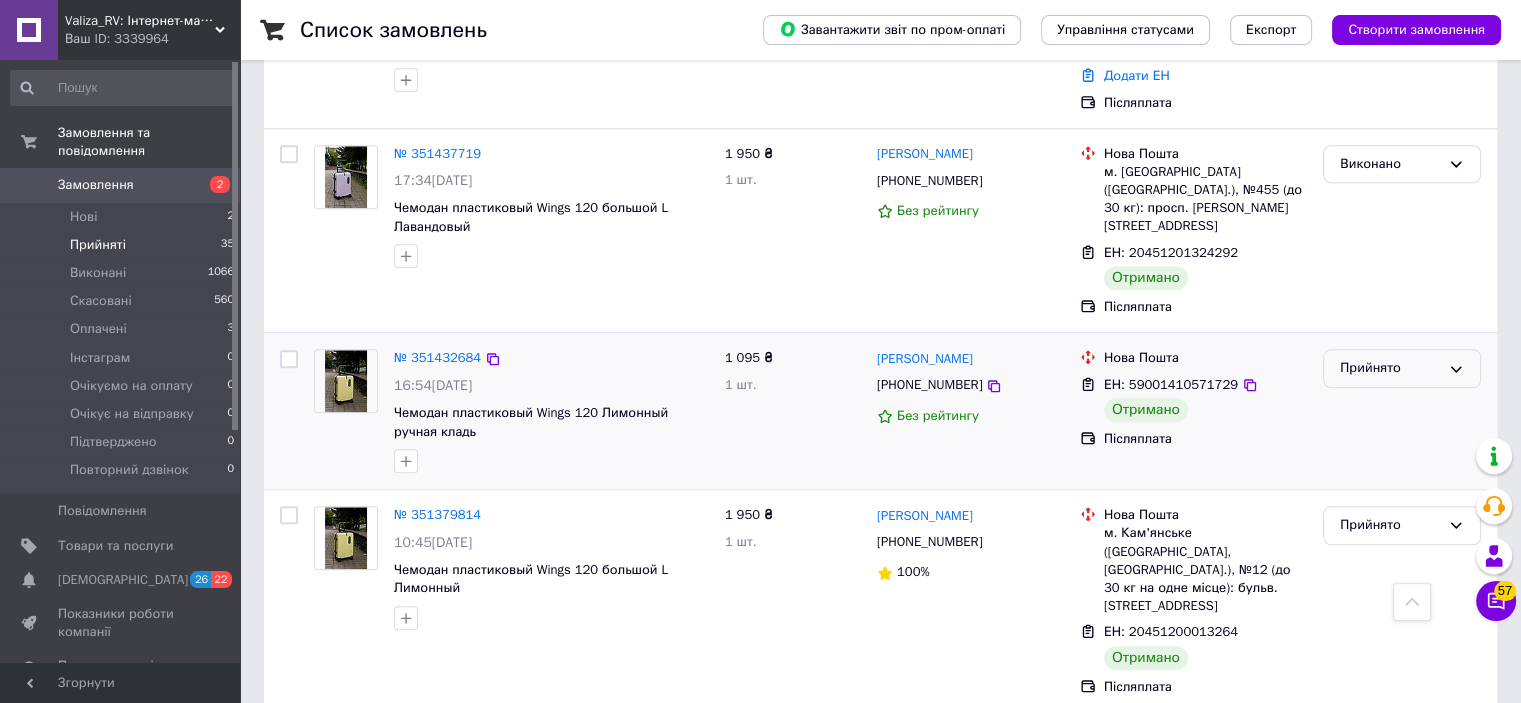 click on "Прийнято" at bounding box center (1390, 368) 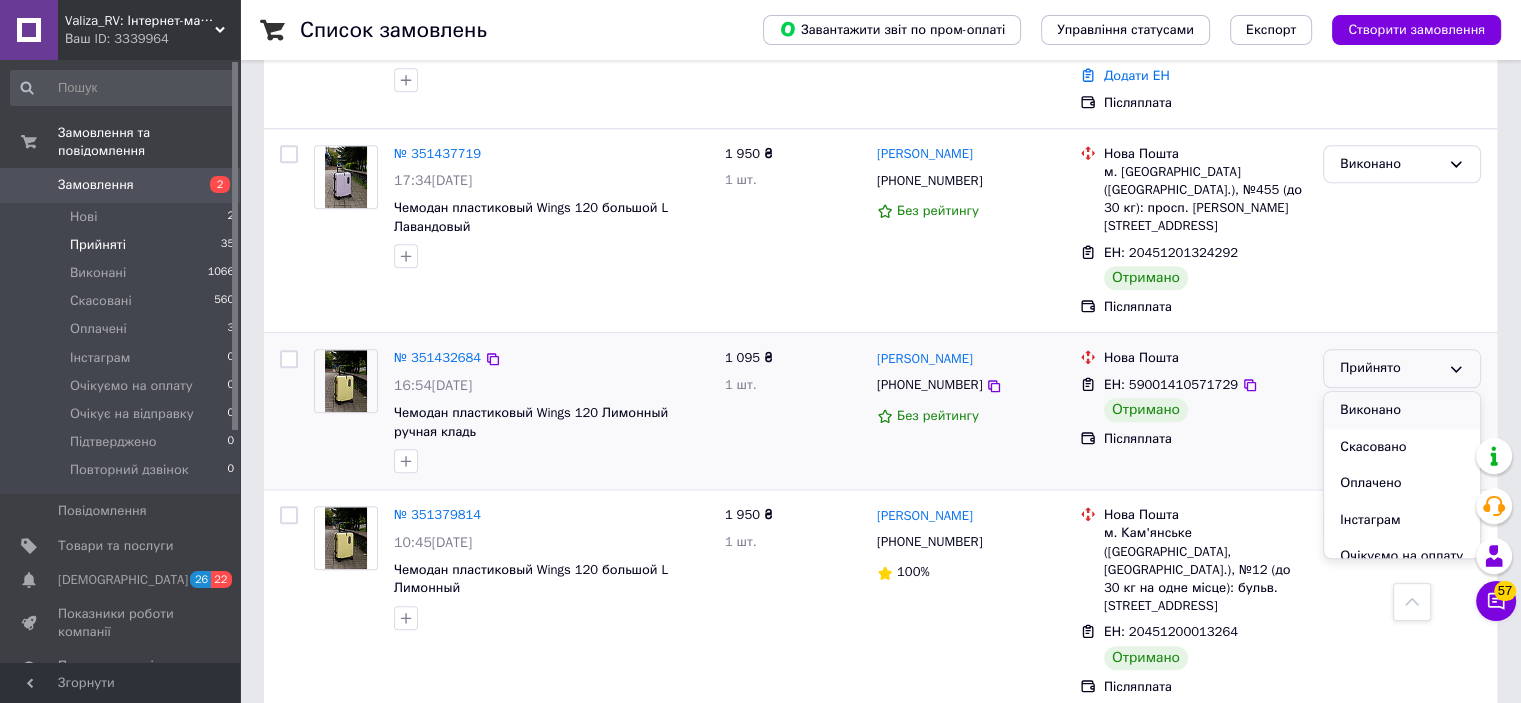 click on "Виконано" at bounding box center [1402, 410] 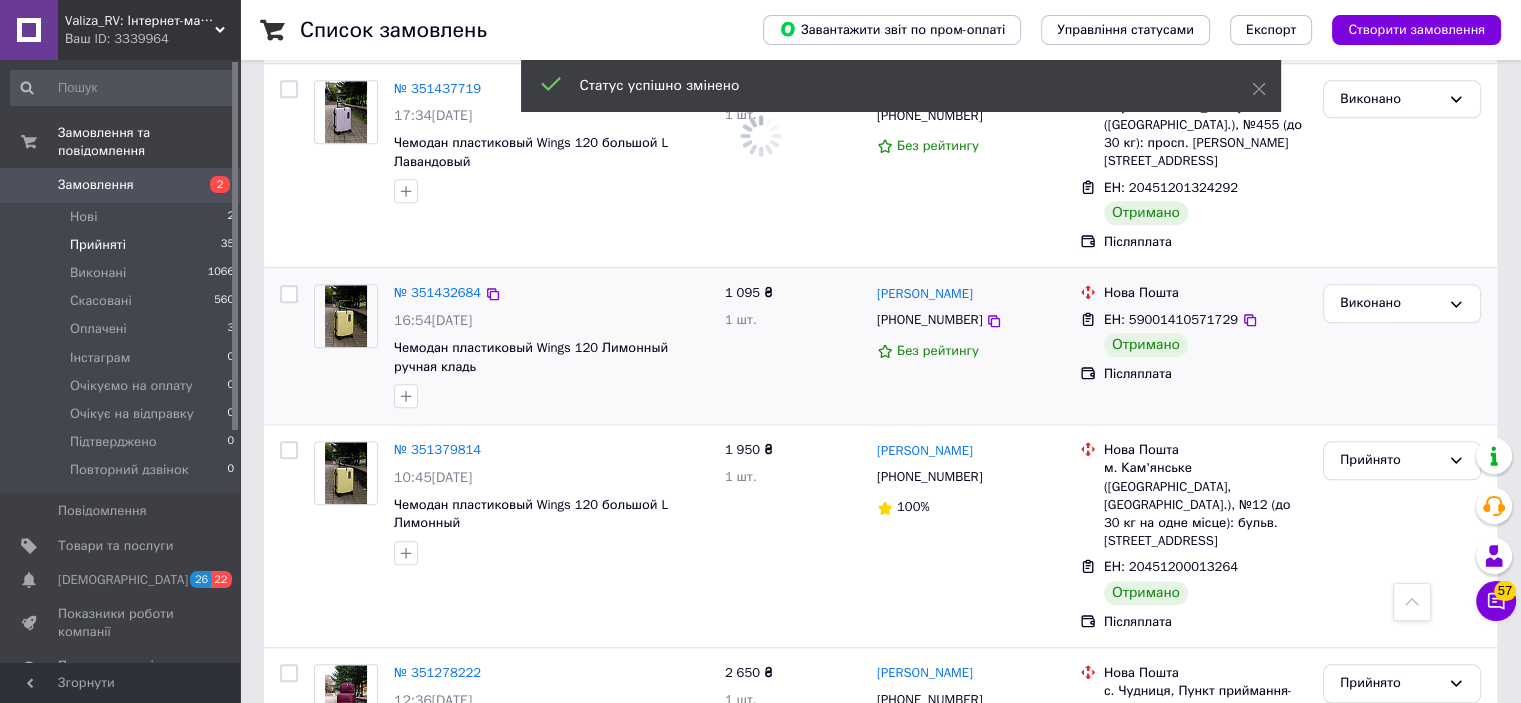 scroll, scrollTop: 2088, scrollLeft: 0, axis: vertical 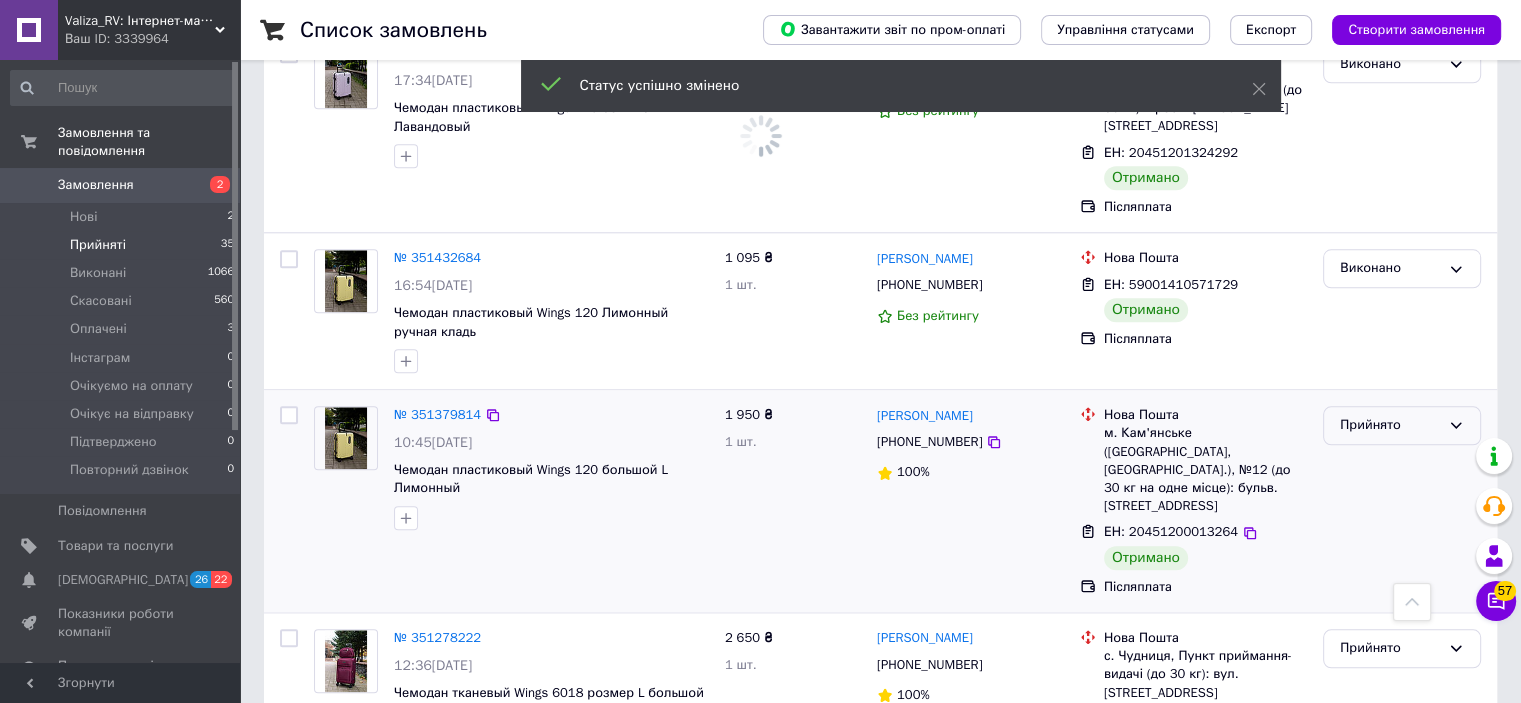 click on "Прийнято" at bounding box center (1390, 425) 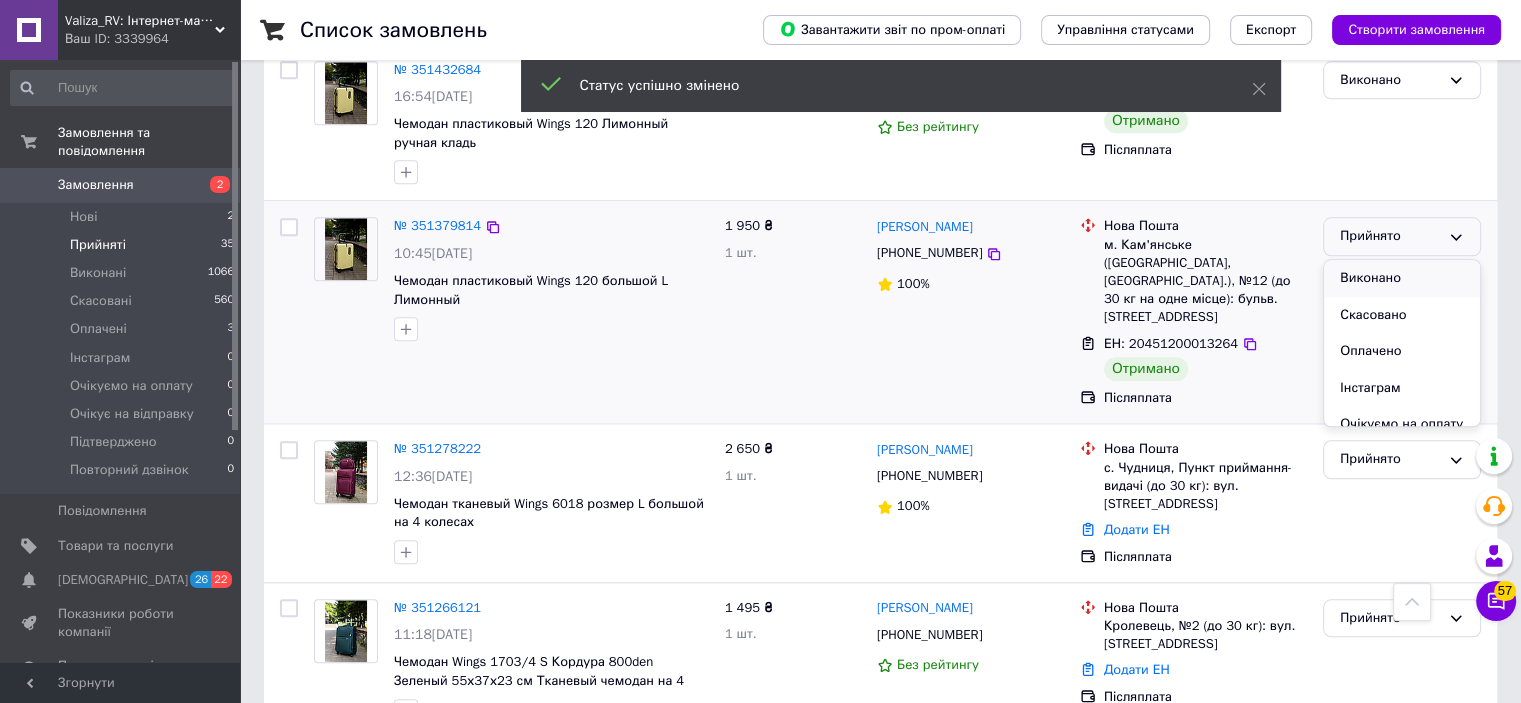 scroll, scrollTop: 1899, scrollLeft: 0, axis: vertical 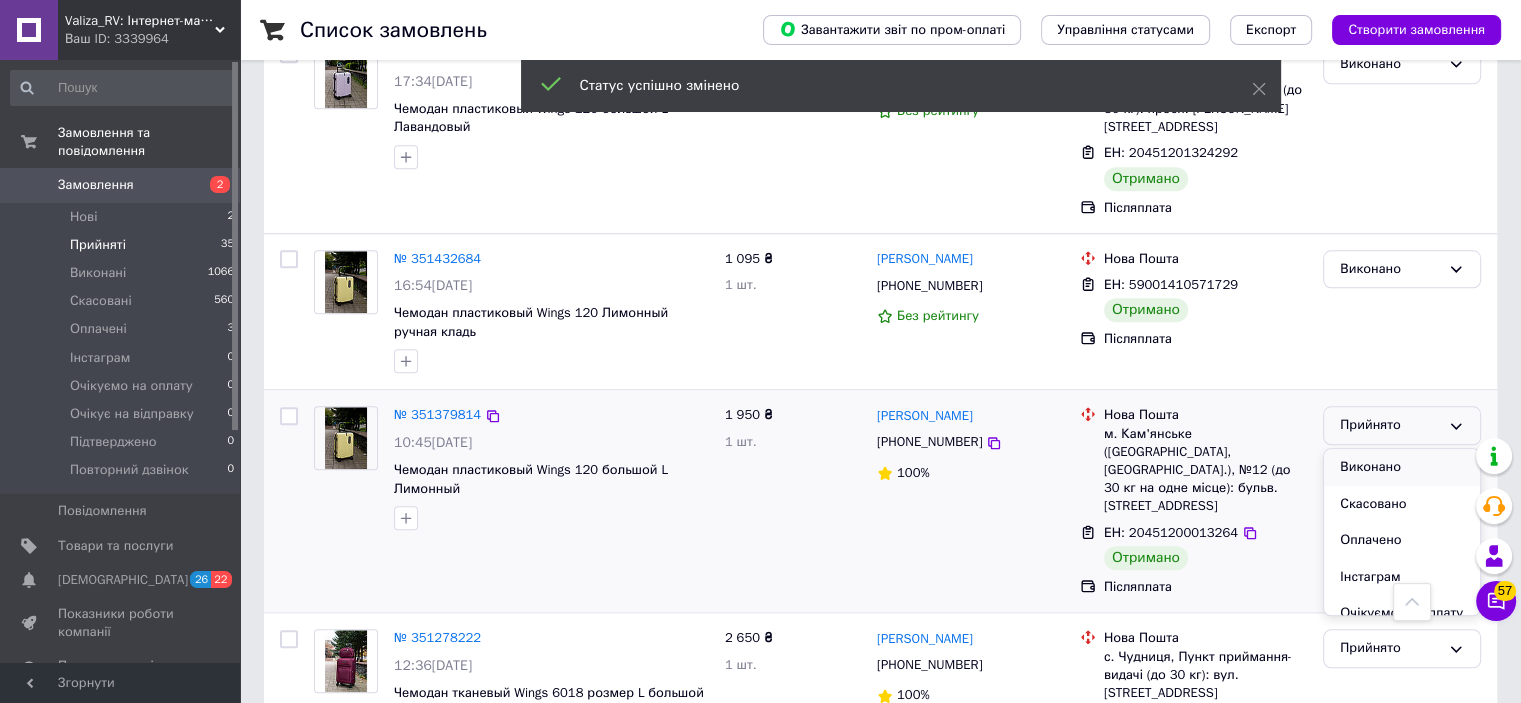 click on "Виконано" at bounding box center [1402, 467] 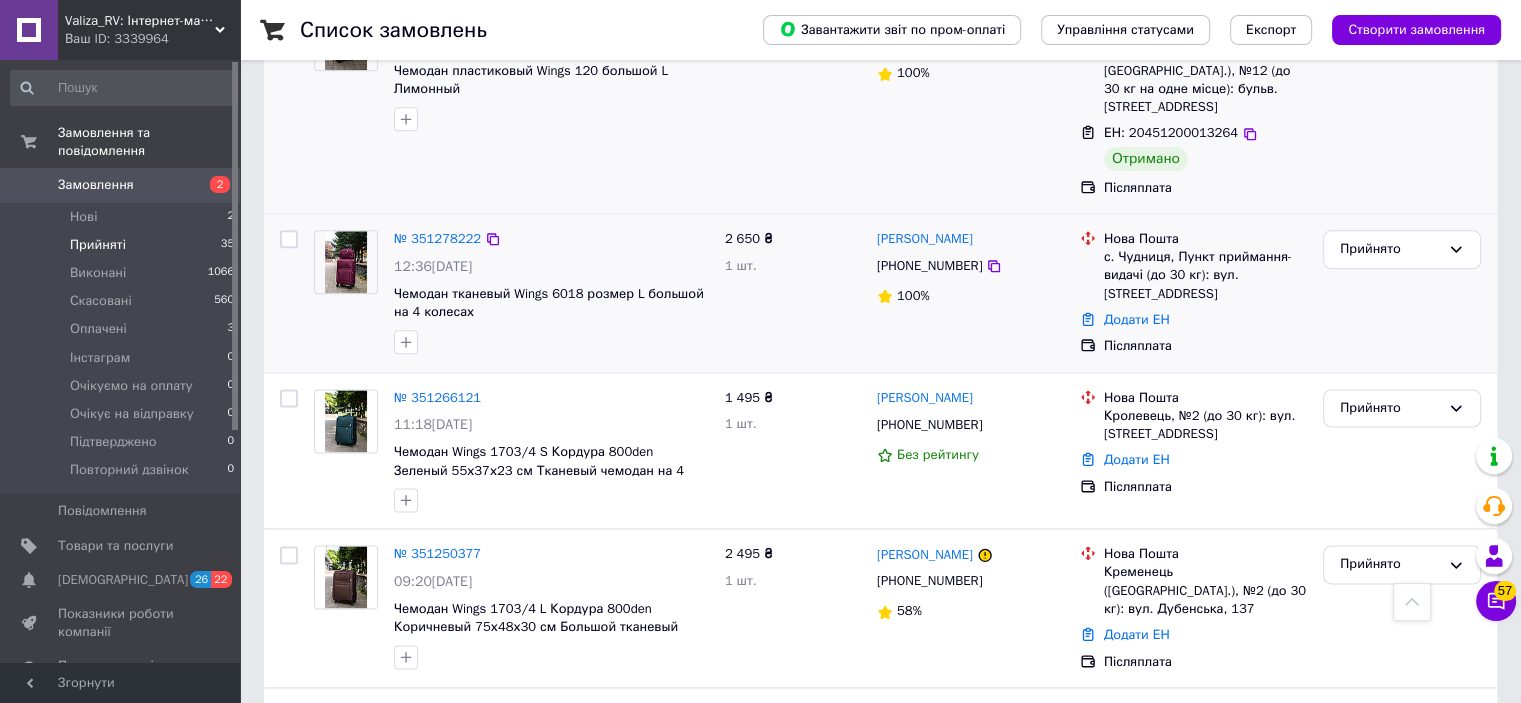 scroll, scrollTop: 2587, scrollLeft: 0, axis: vertical 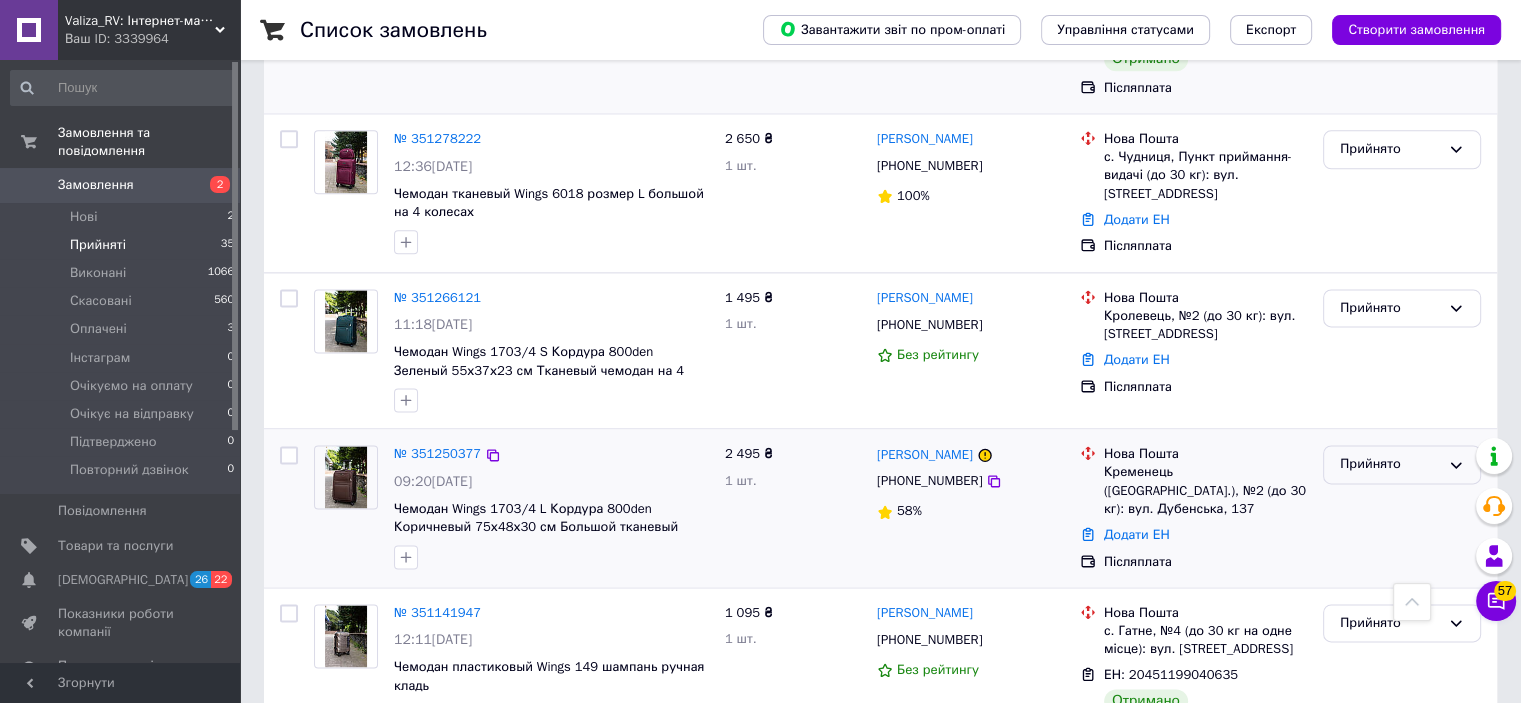click on "Прийнято" at bounding box center [1390, 464] 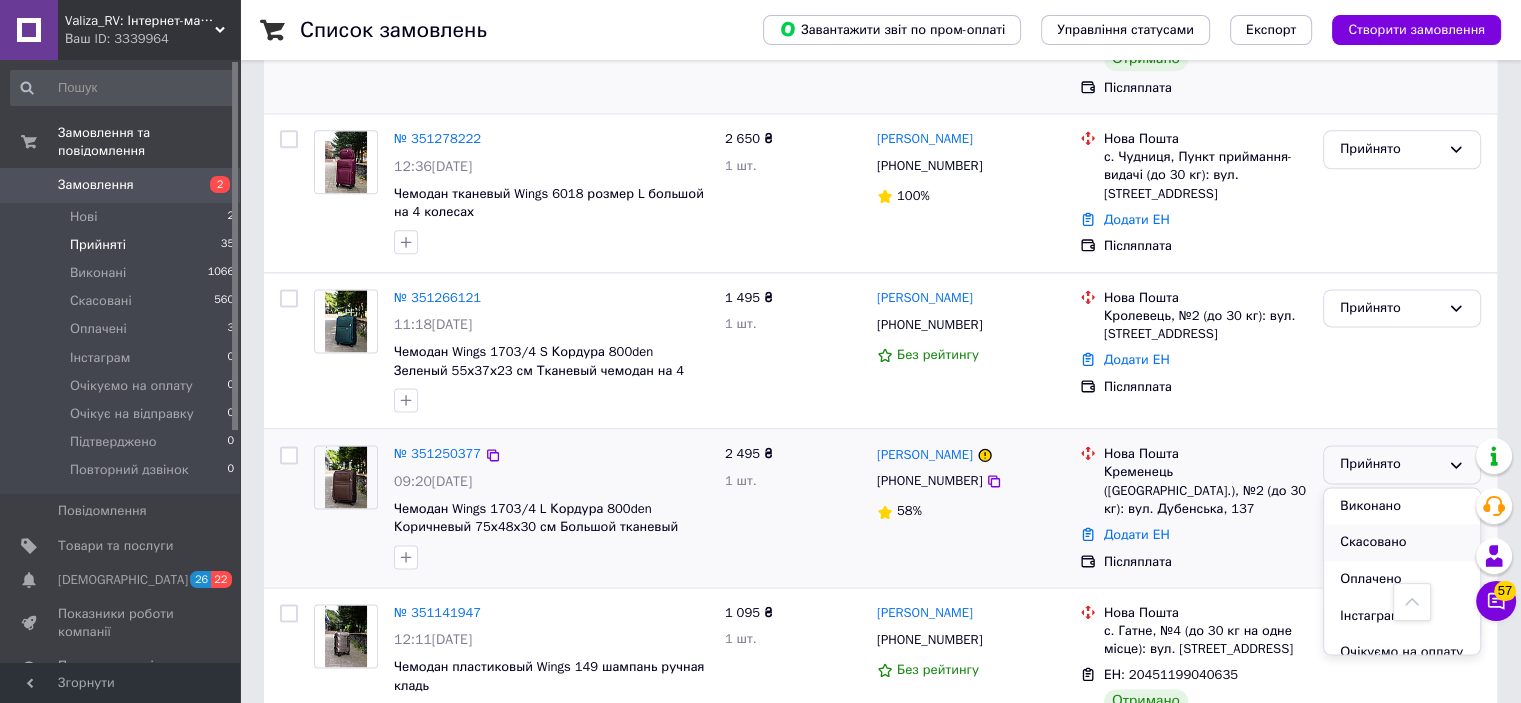 click on "Скасовано" at bounding box center [1402, 542] 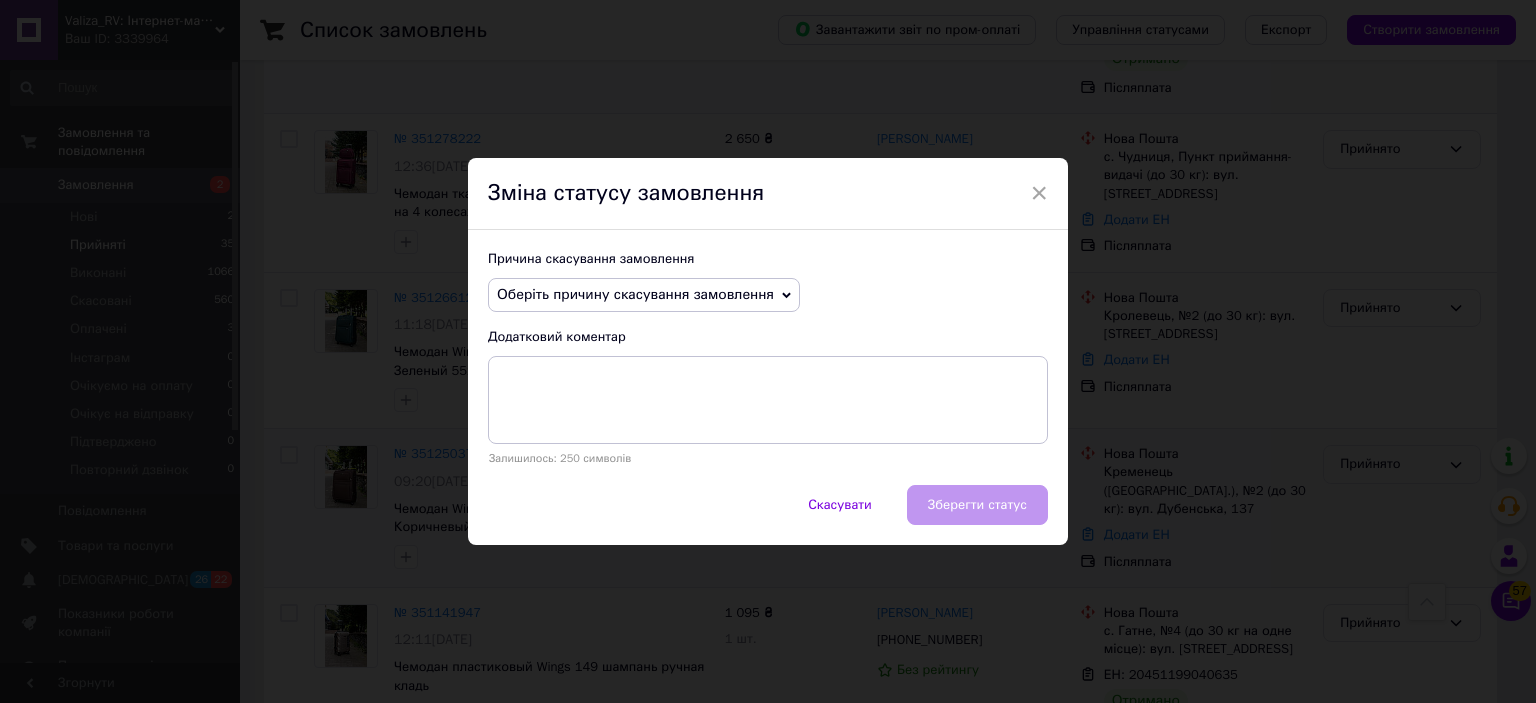 click on "Оберіть причину скасування замовлення" at bounding box center (635, 294) 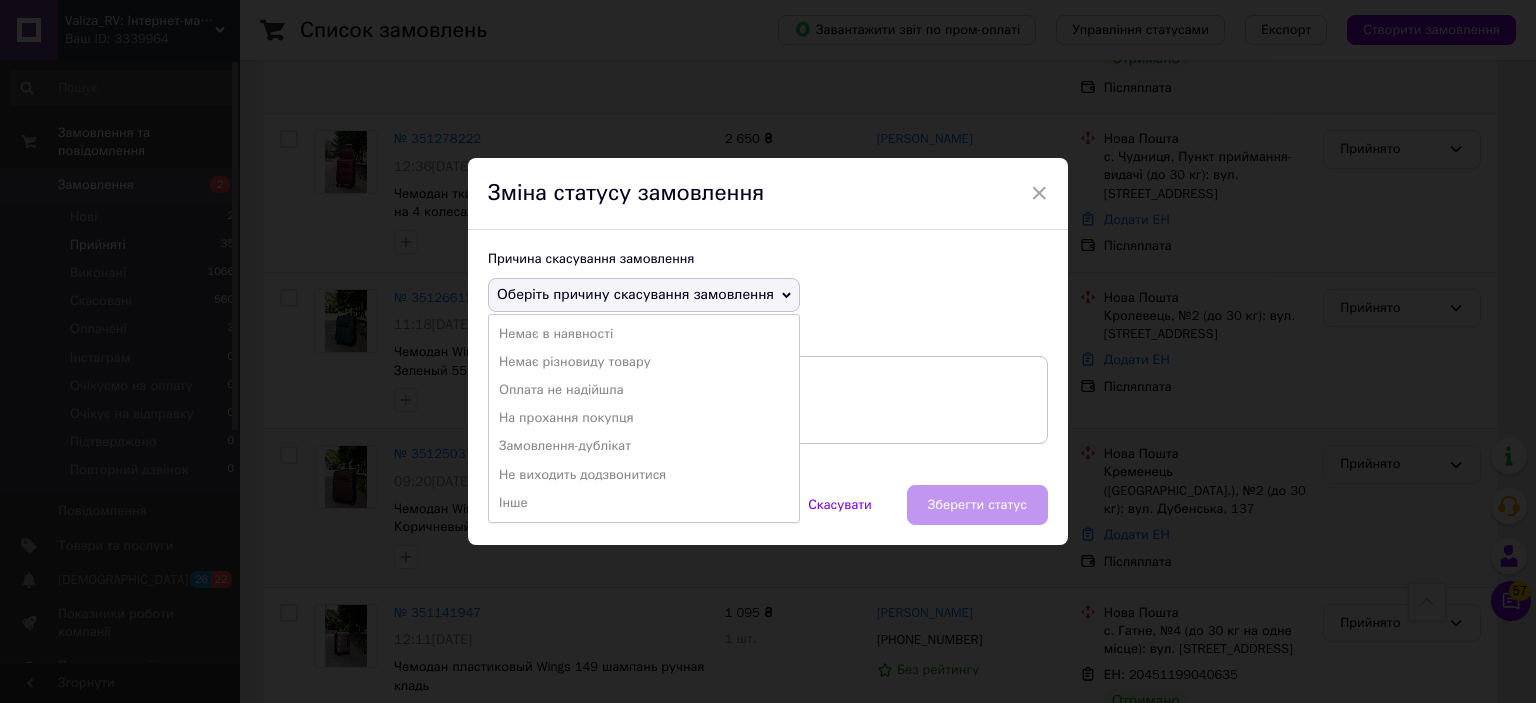 click on "Не виходить додзвонитися" at bounding box center (644, 475) 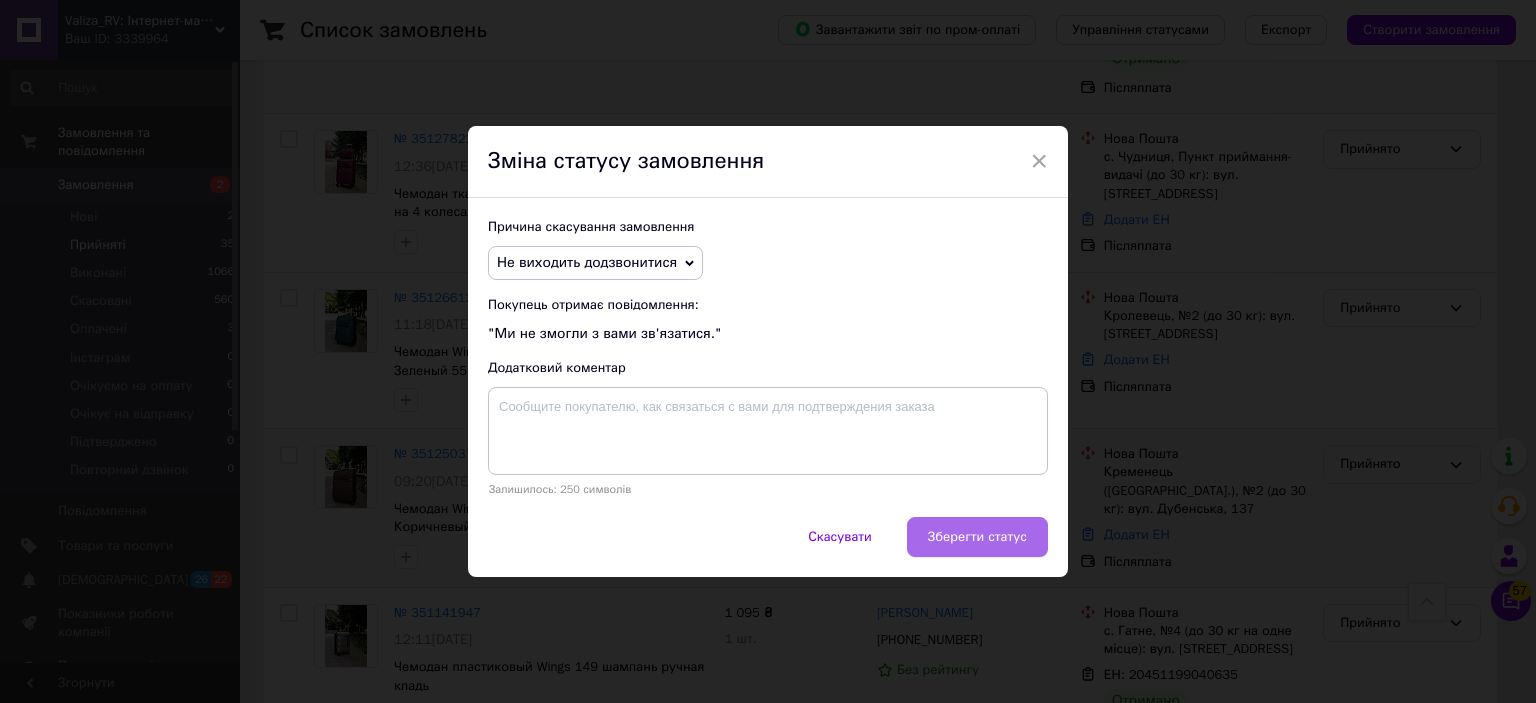 click on "Зберегти статус" at bounding box center (977, 537) 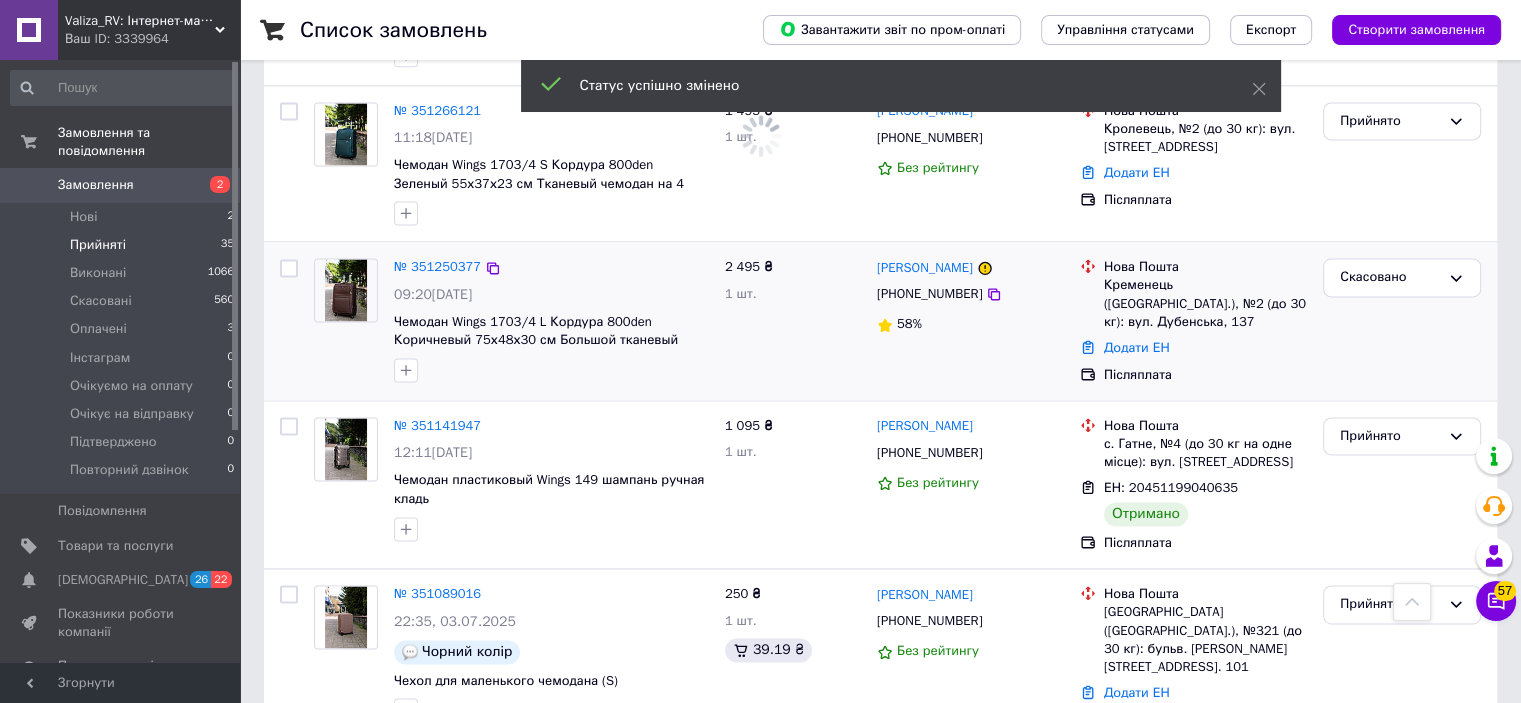 scroll, scrollTop: 2787, scrollLeft: 0, axis: vertical 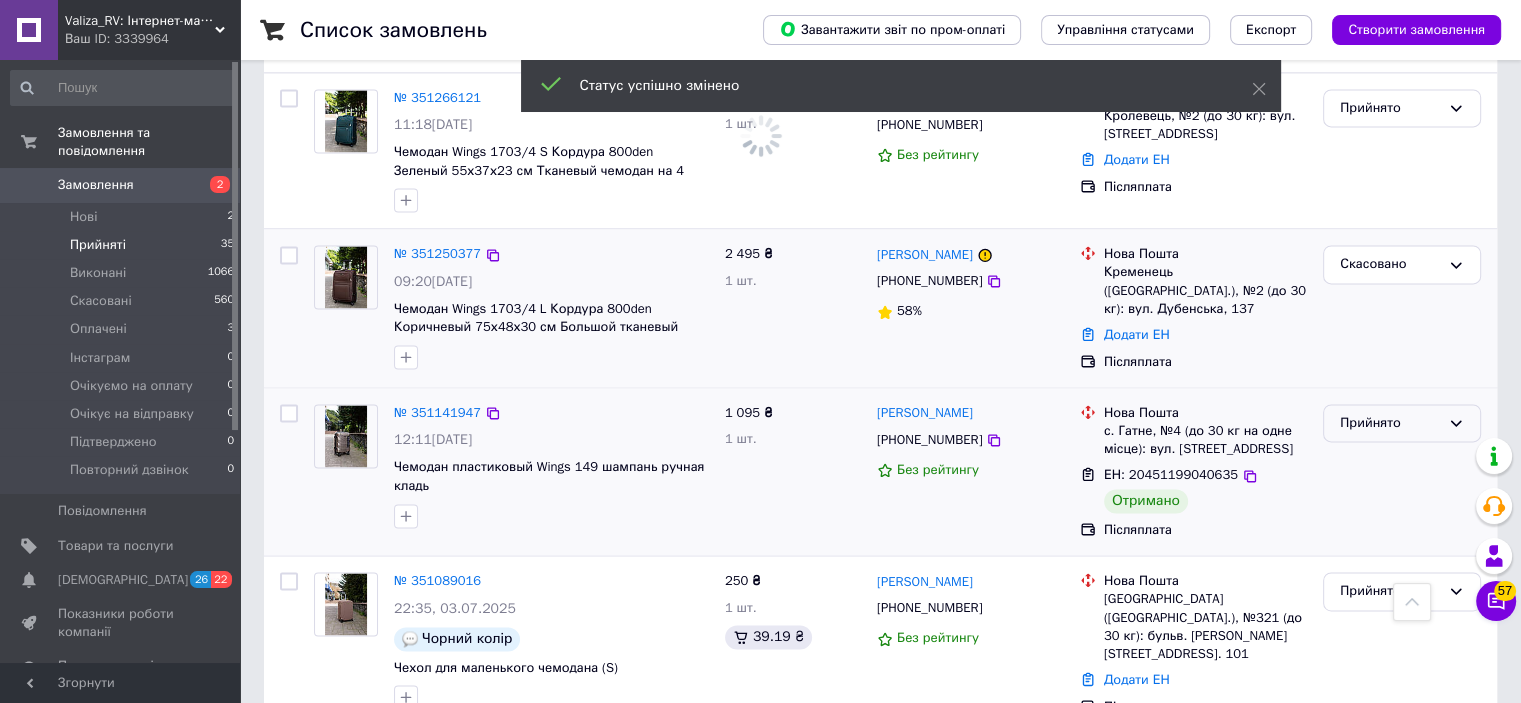 click on "Прийнято" at bounding box center (1390, 423) 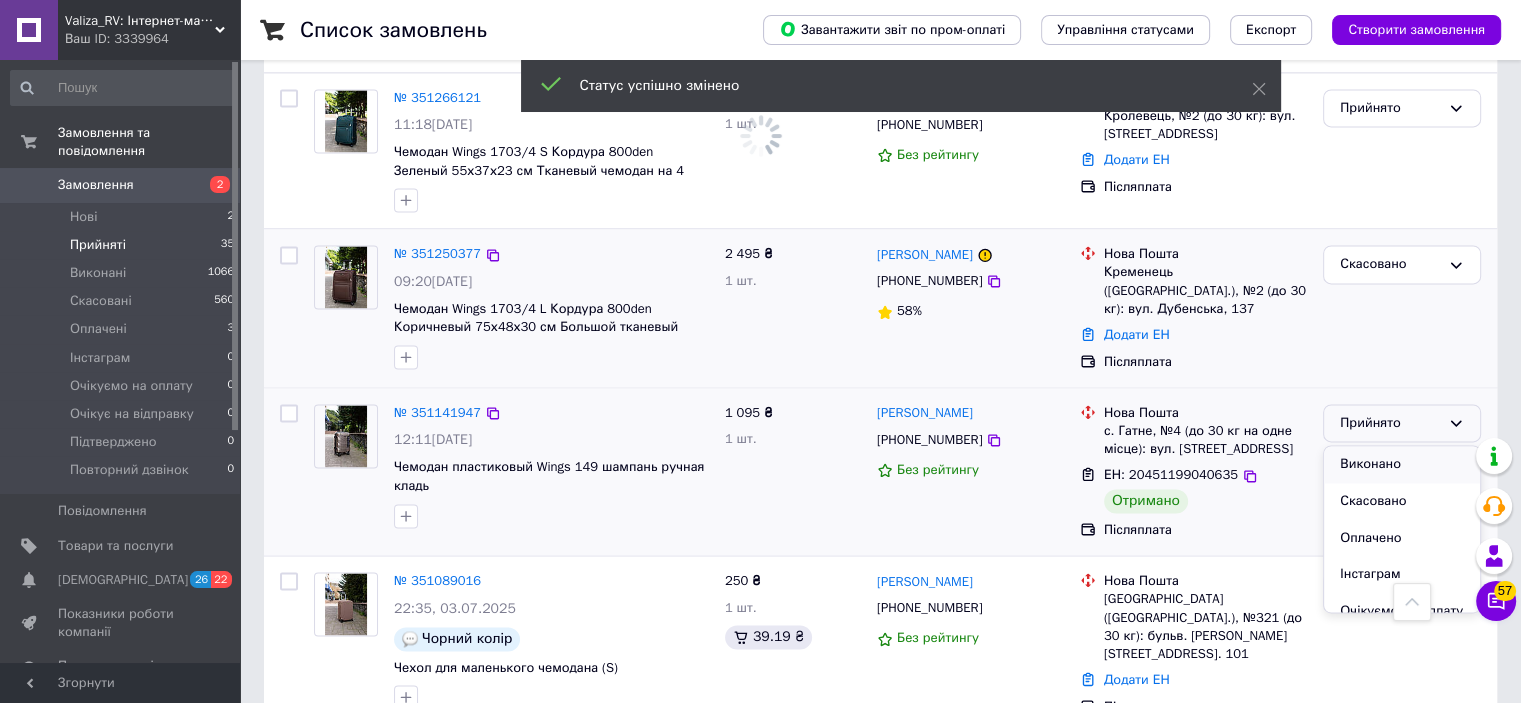 scroll, scrollTop: 2120, scrollLeft: 0, axis: vertical 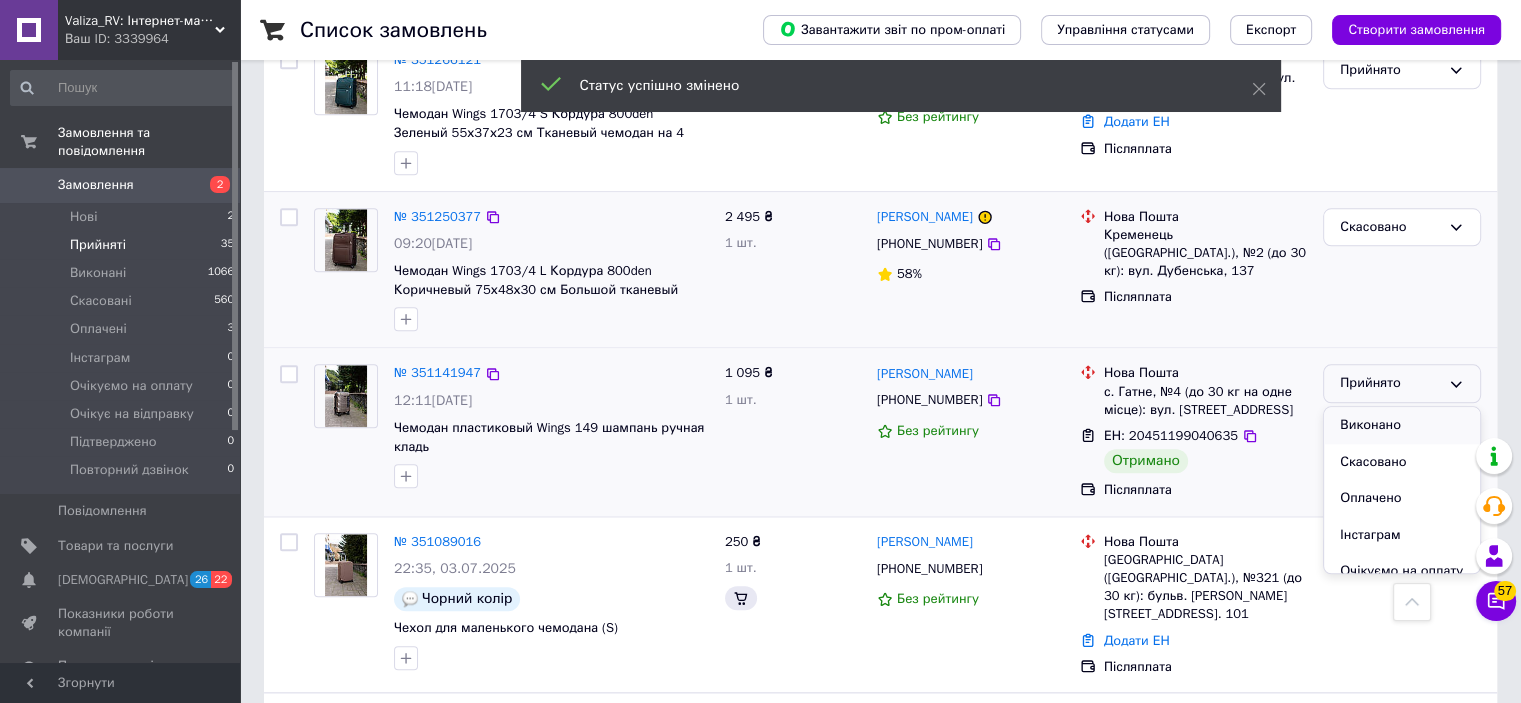 click on "Виконано" at bounding box center [1402, 425] 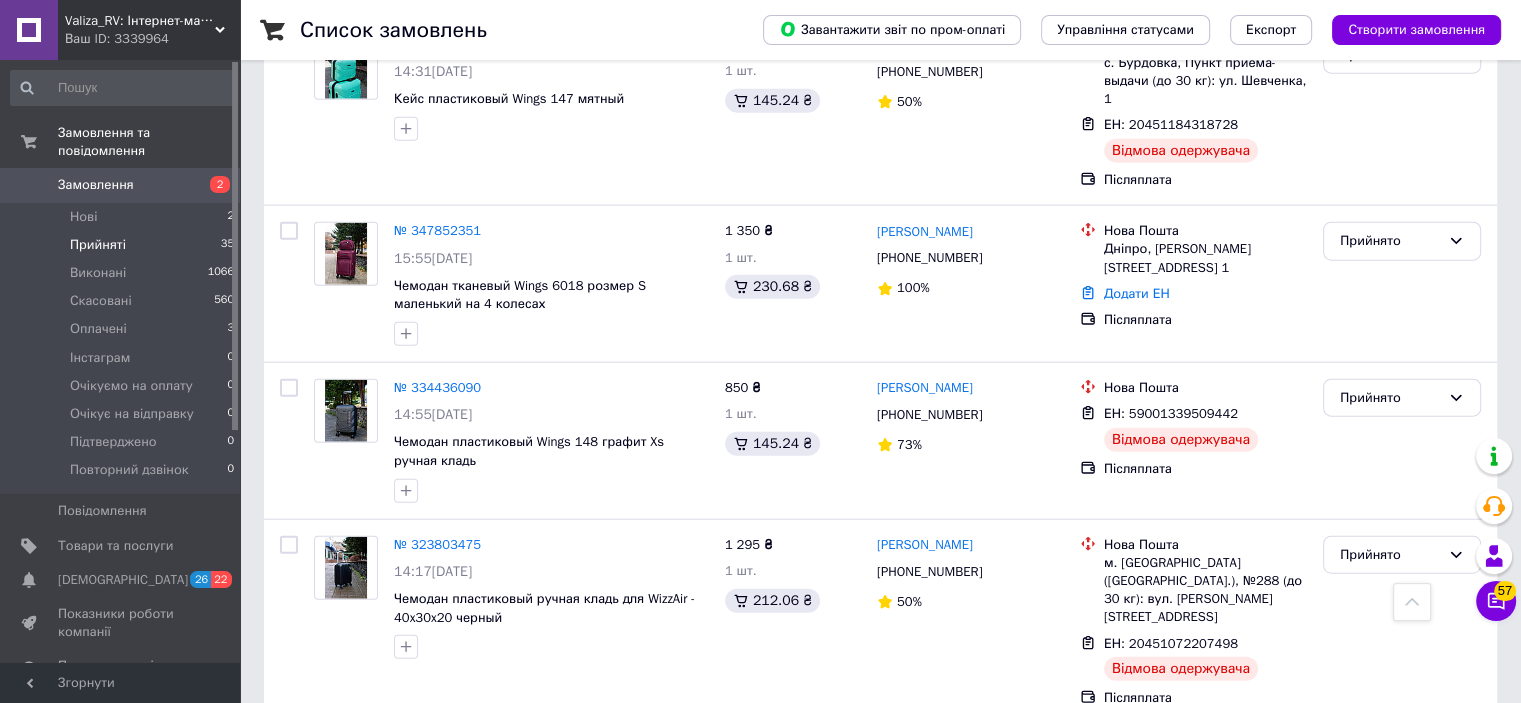 scroll, scrollTop: 4720, scrollLeft: 0, axis: vertical 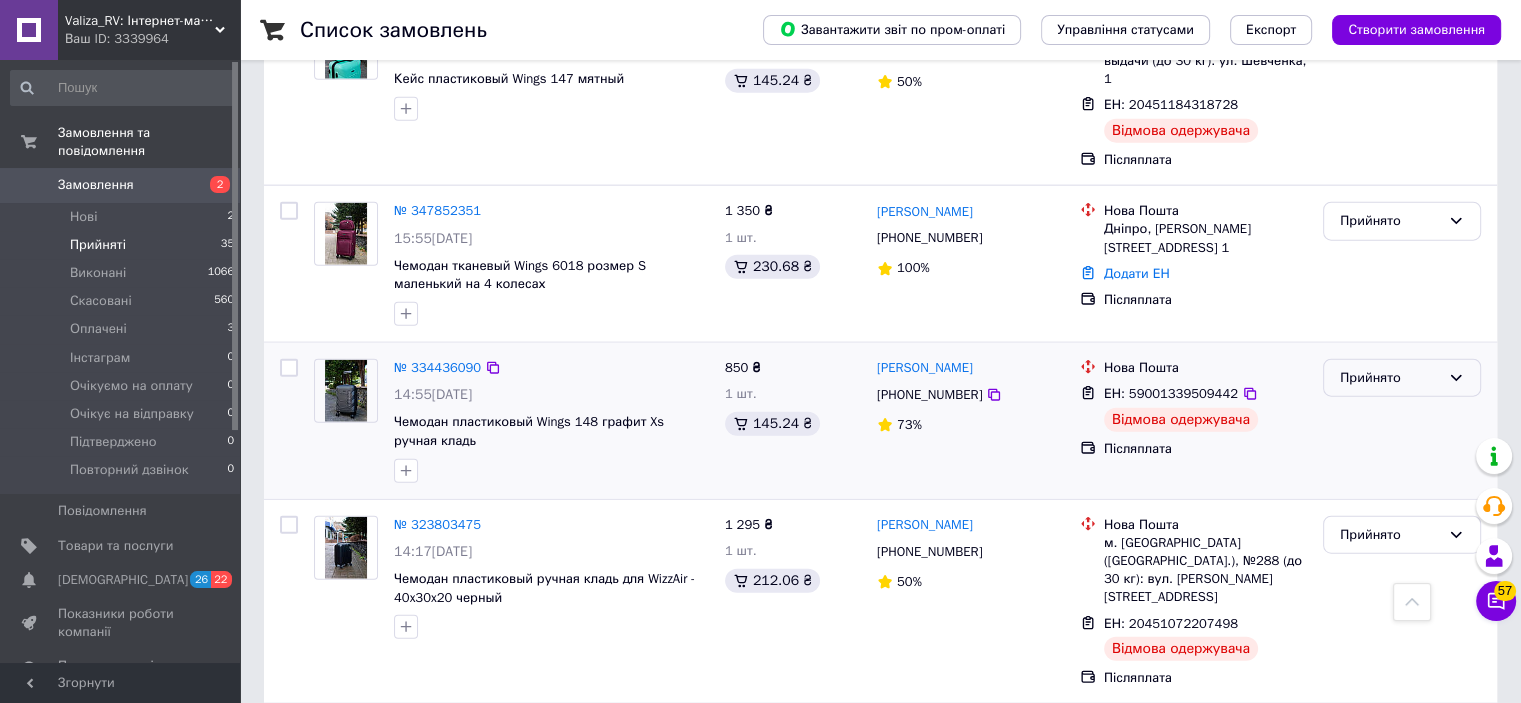 click on "Прийнято" at bounding box center (1390, 378) 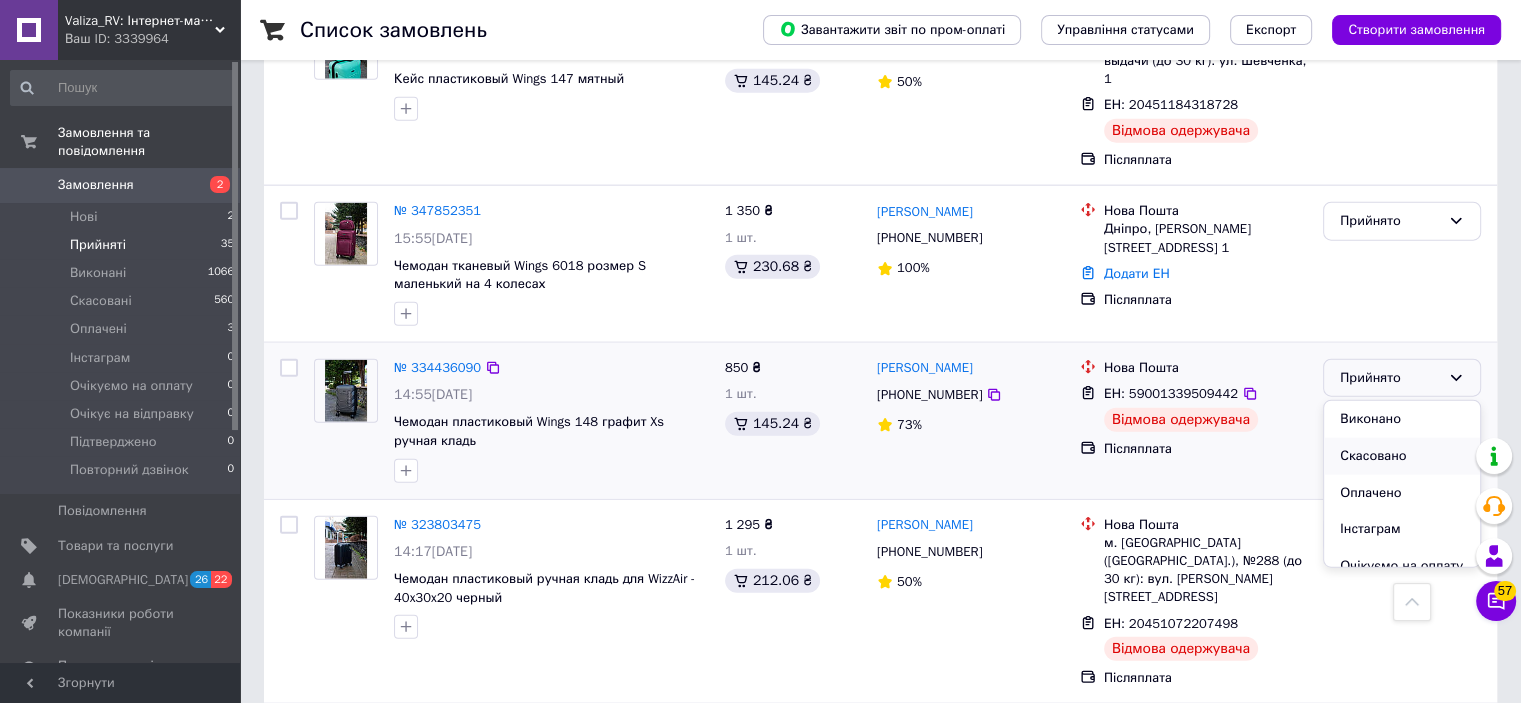 click on "Скасовано" at bounding box center (1402, 456) 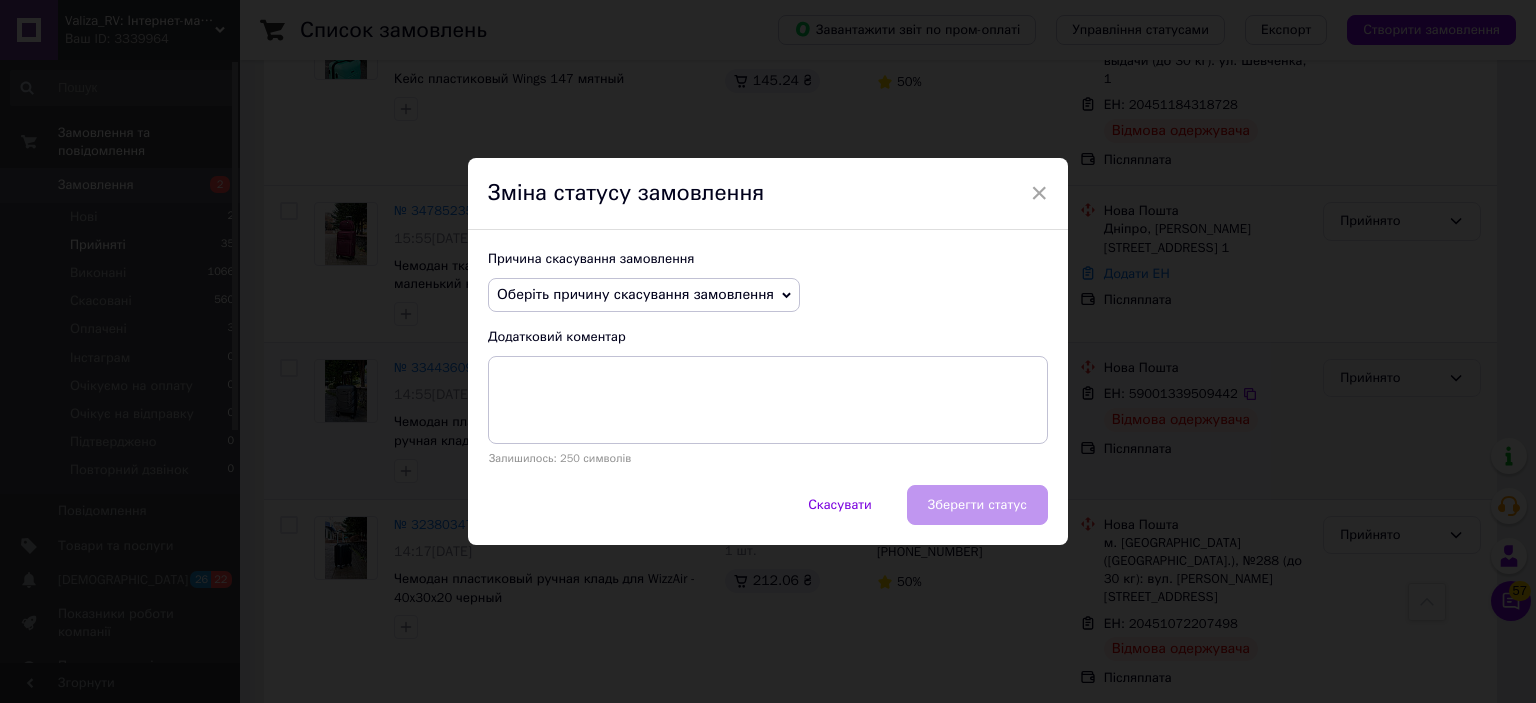 click on "Оберіть причину скасування замовлення" at bounding box center (635, 294) 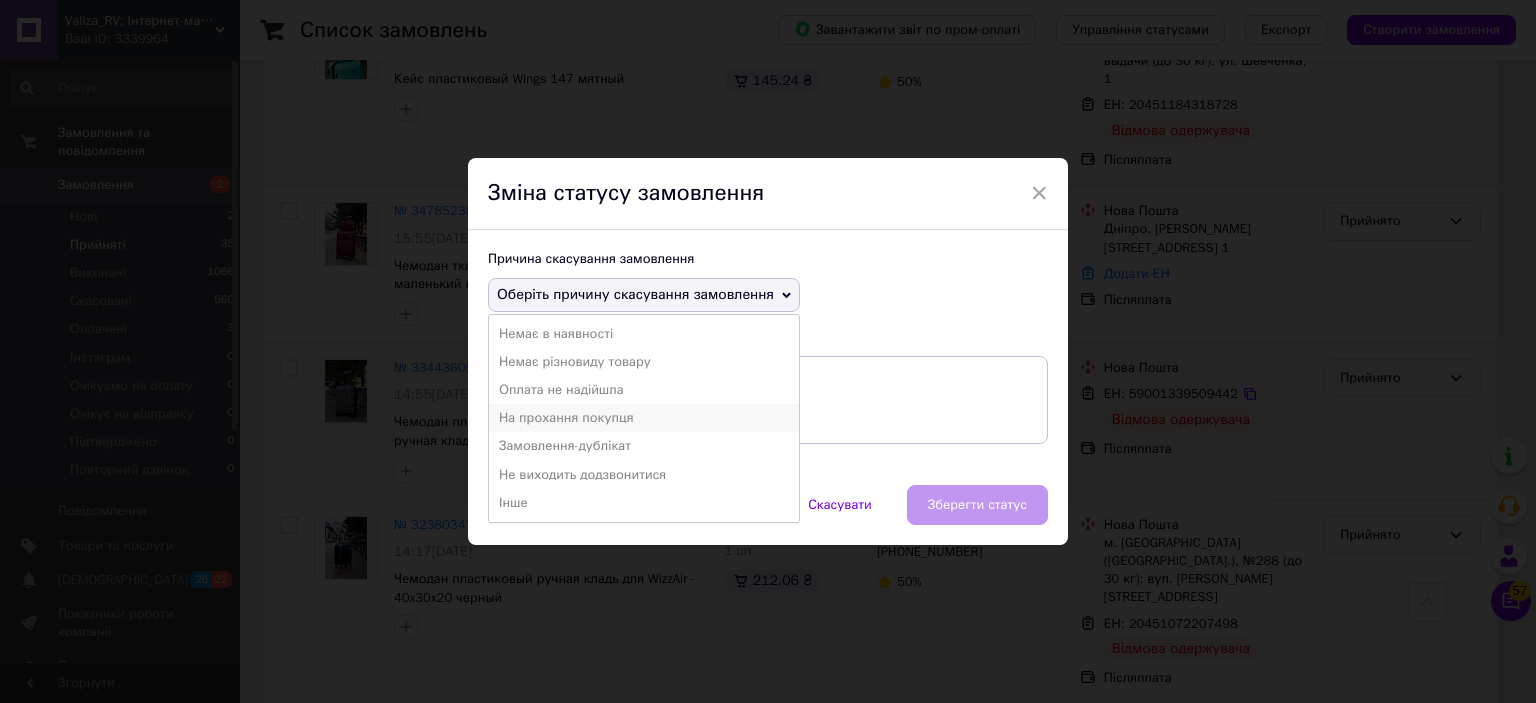 click on "На прохання покупця" at bounding box center [644, 418] 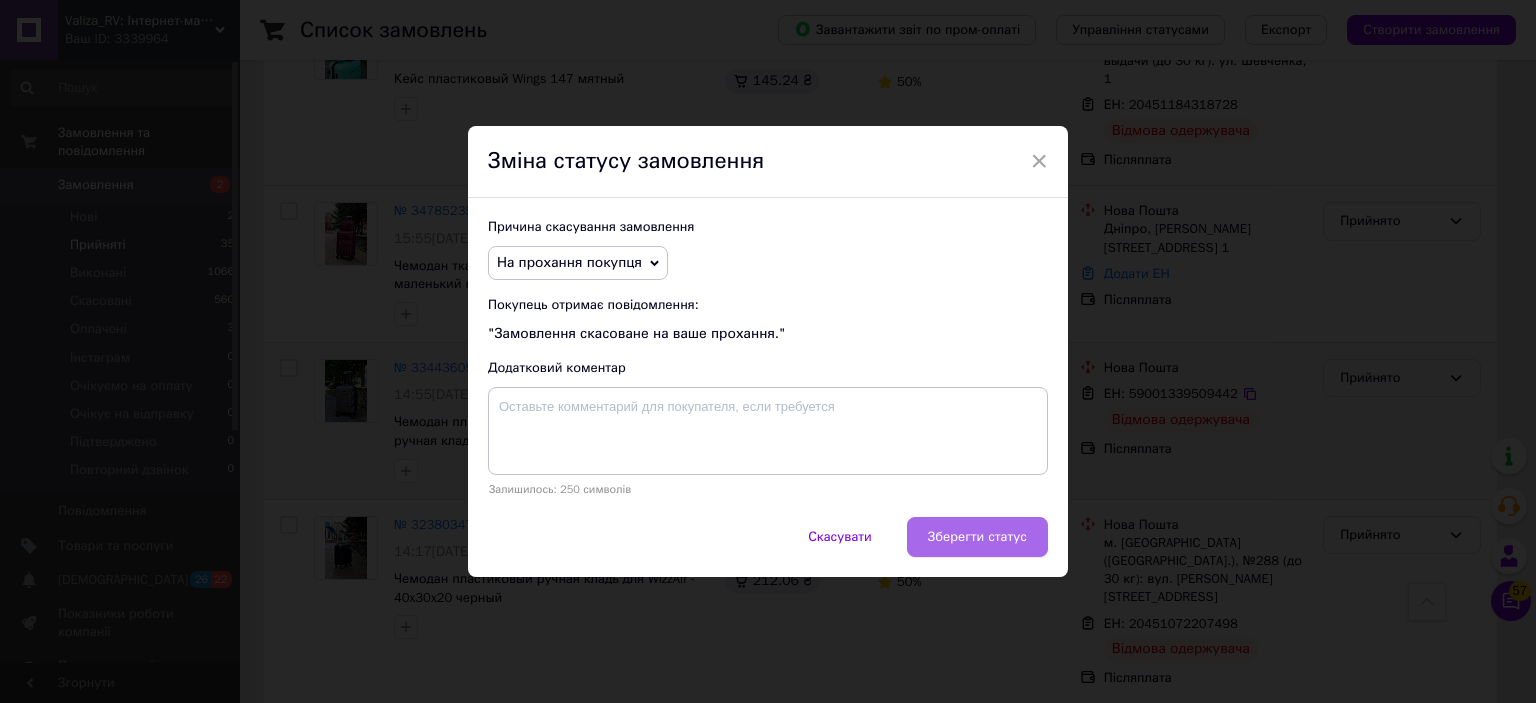 click on "Зберегти статус" at bounding box center [977, 537] 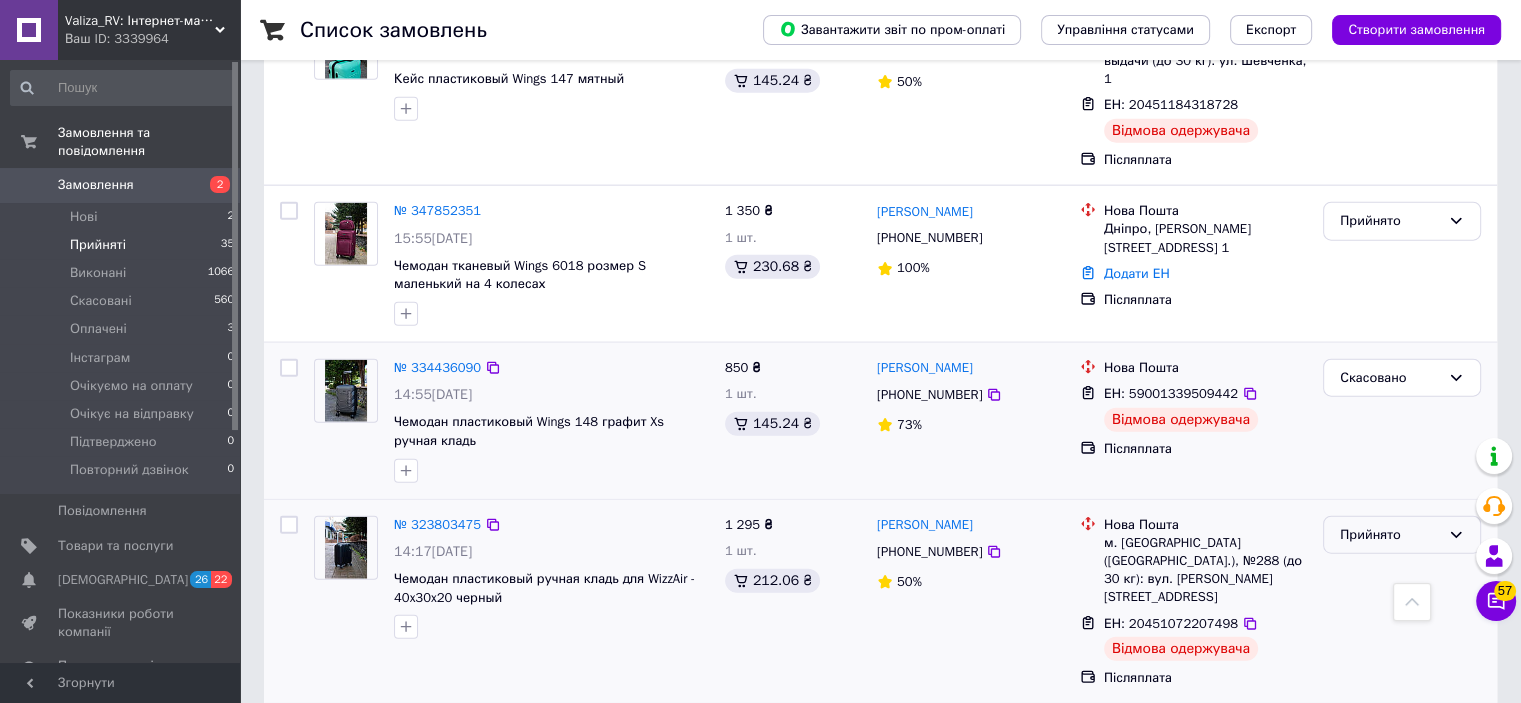 click on "Прийнято" at bounding box center (1390, 535) 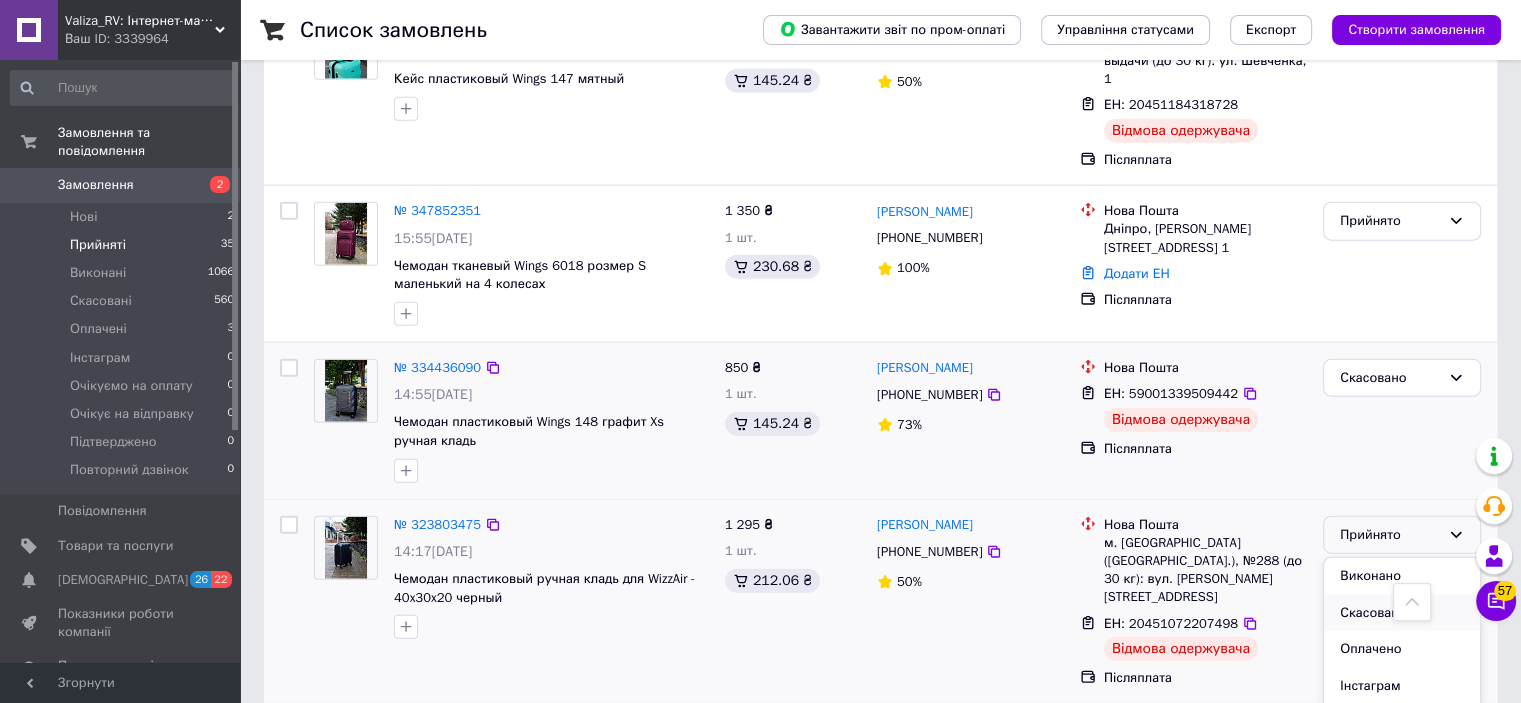 click on "Скасовано" at bounding box center [1402, 613] 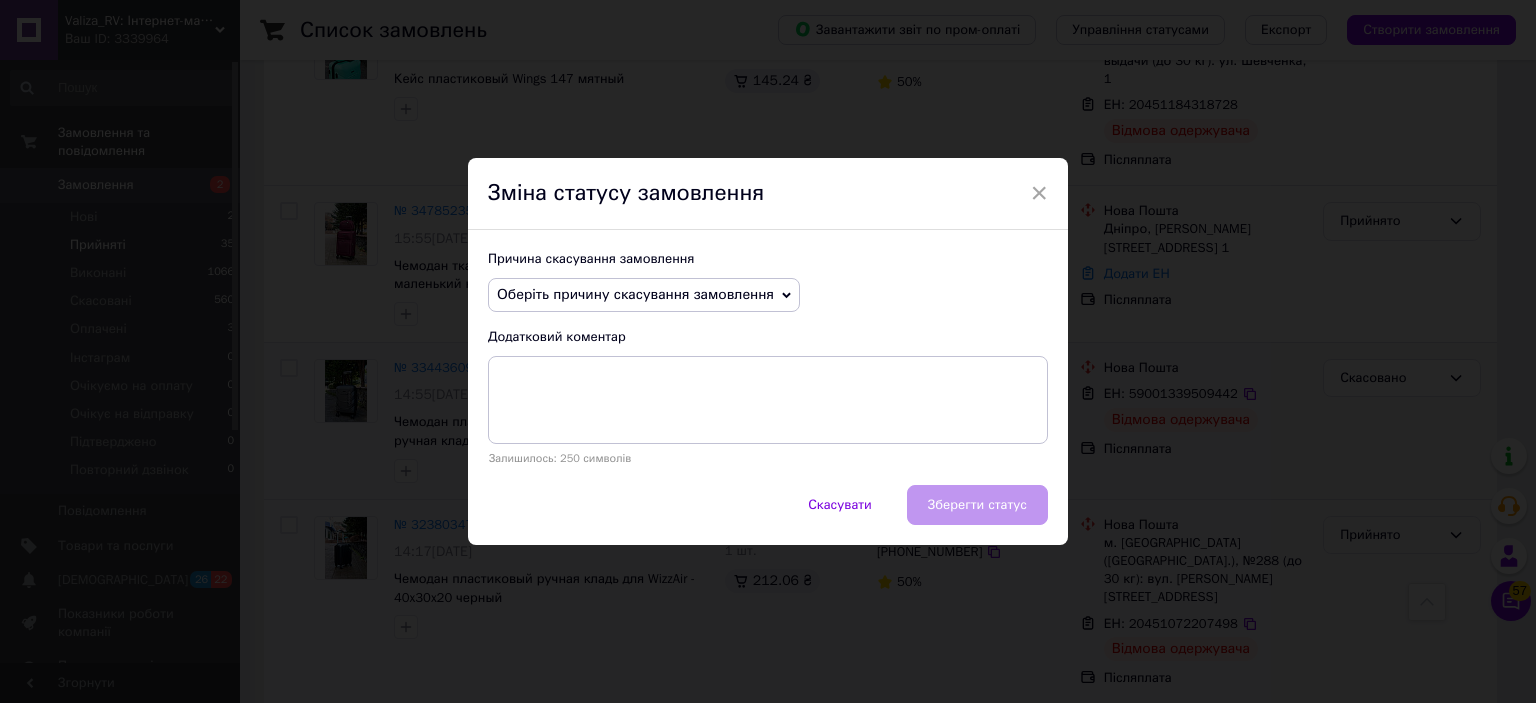 click on "Оберіть причину скасування замовлення" at bounding box center (635, 294) 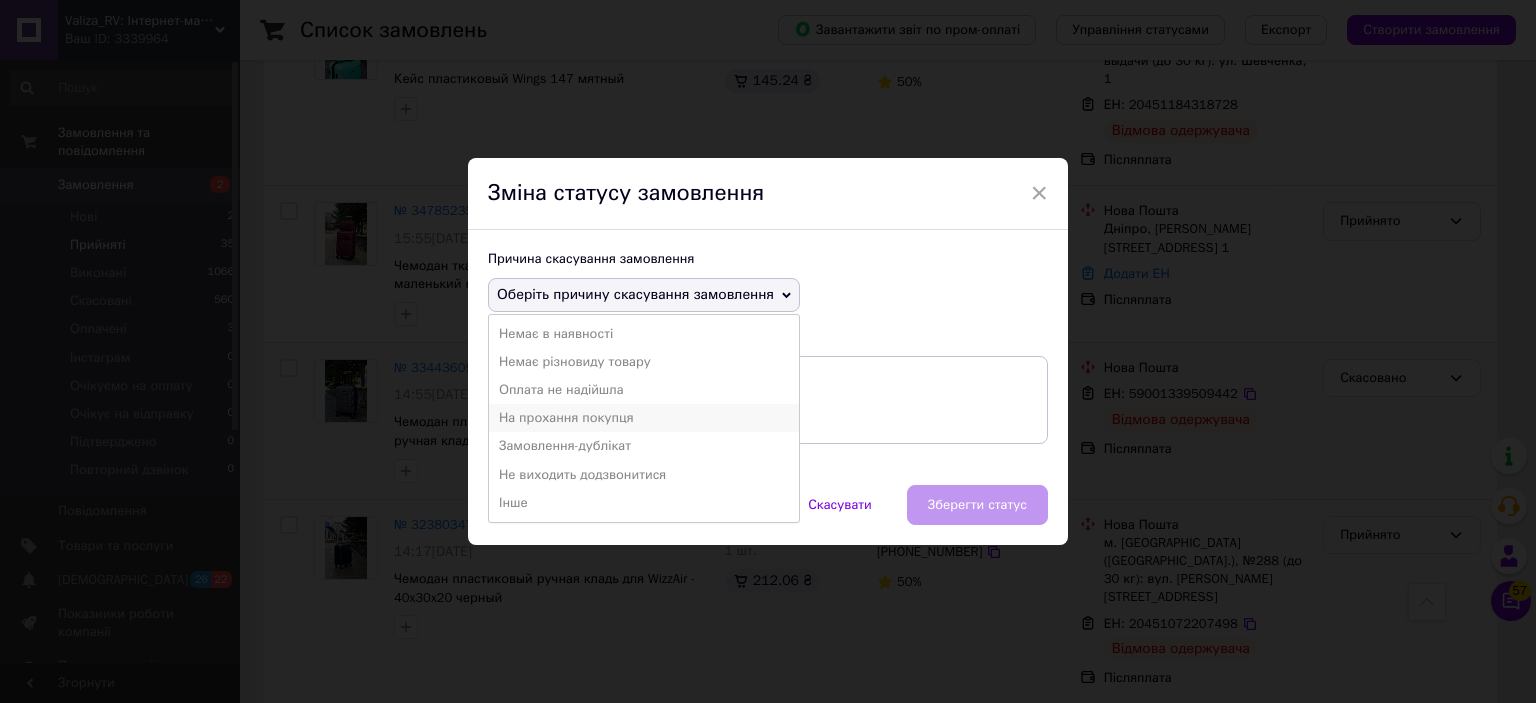 click on "На прохання покупця" at bounding box center (644, 418) 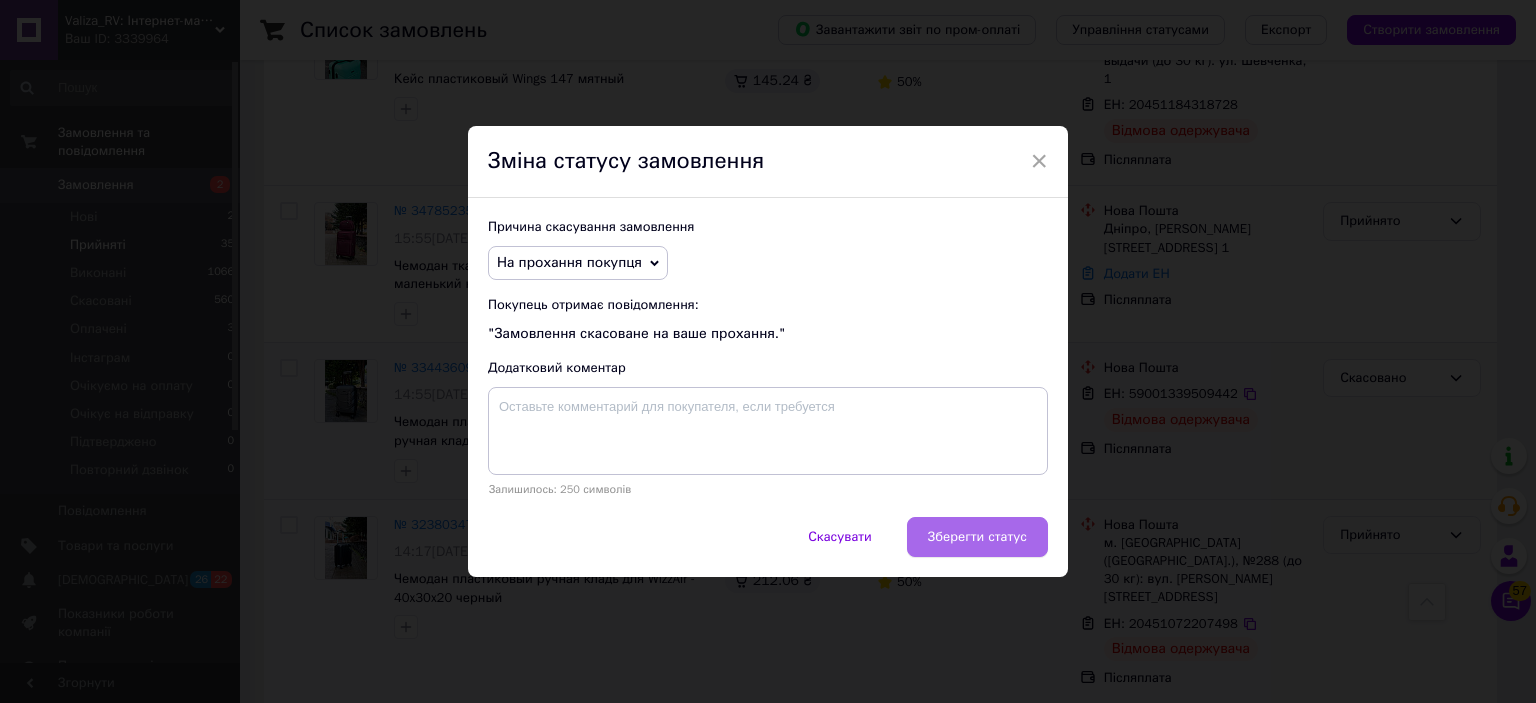 click on "Зберегти статус" at bounding box center [977, 537] 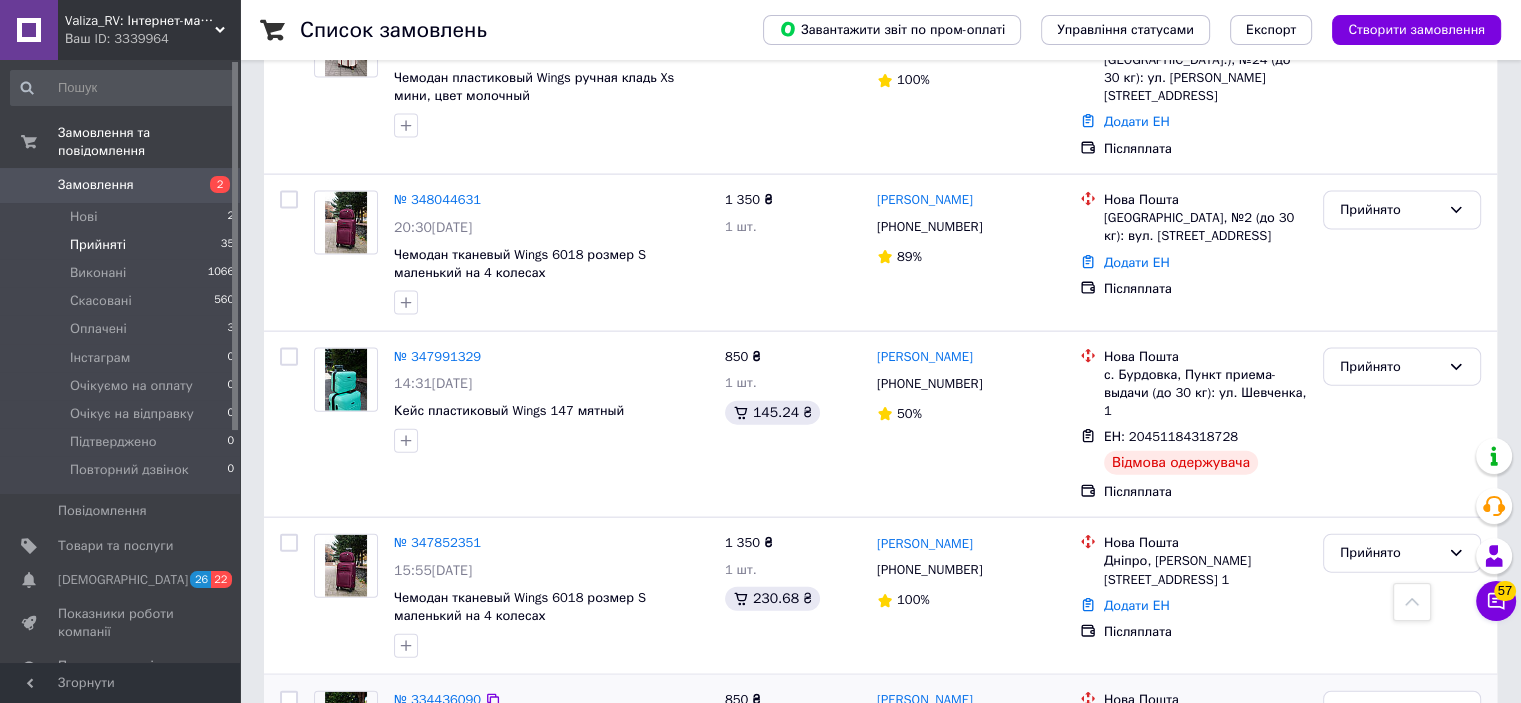scroll, scrollTop: 4377, scrollLeft: 0, axis: vertical 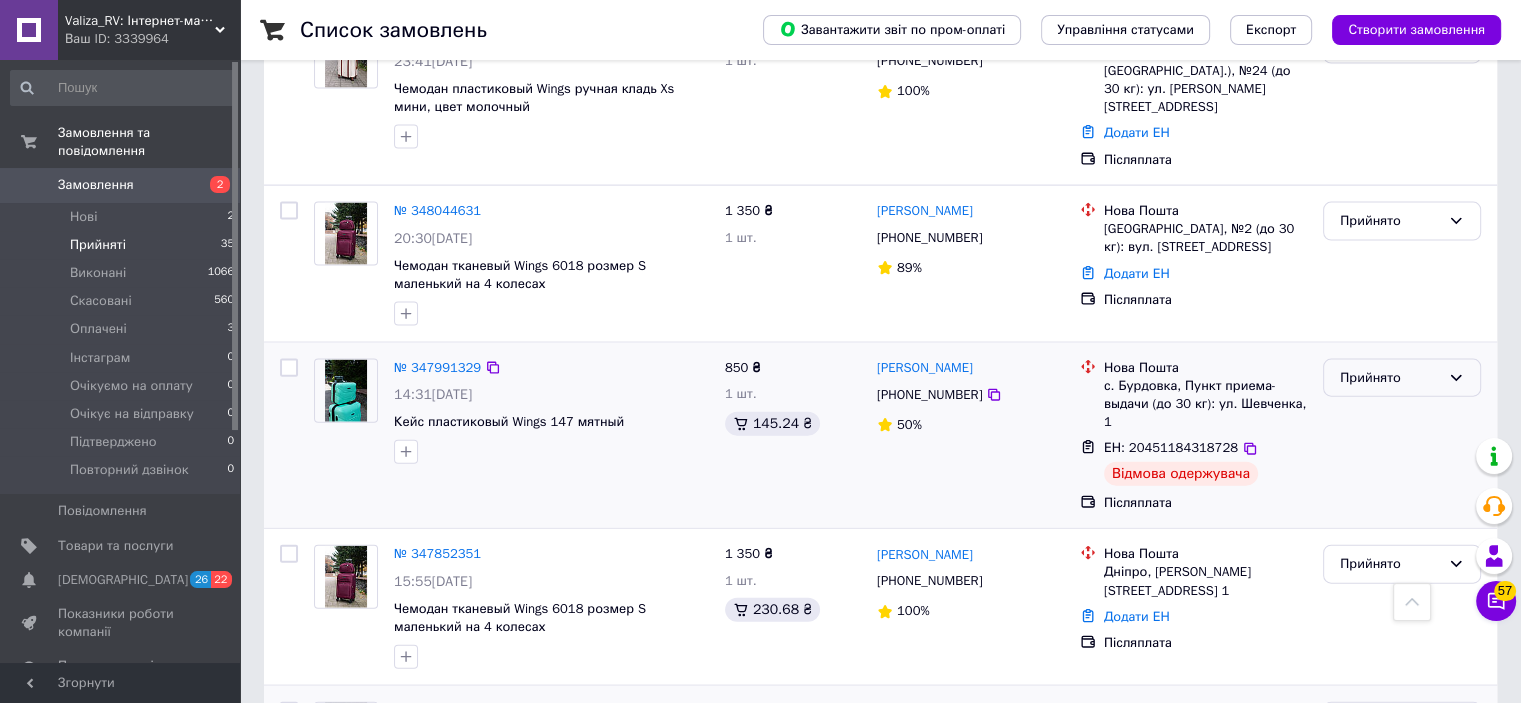 click on "Прийнято" at bounding box center [1390, 378] 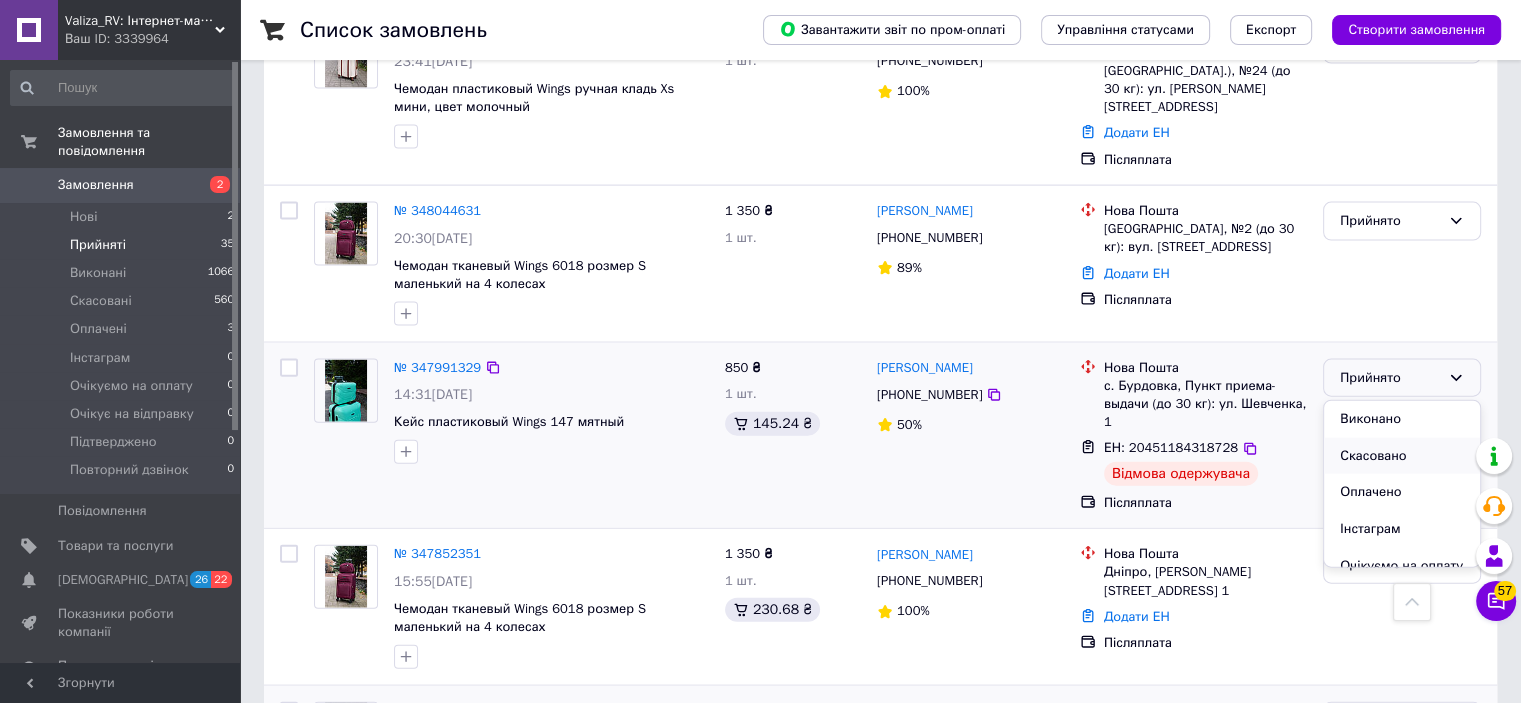 click on "Скасовано" at bounding box center (1402, 456) 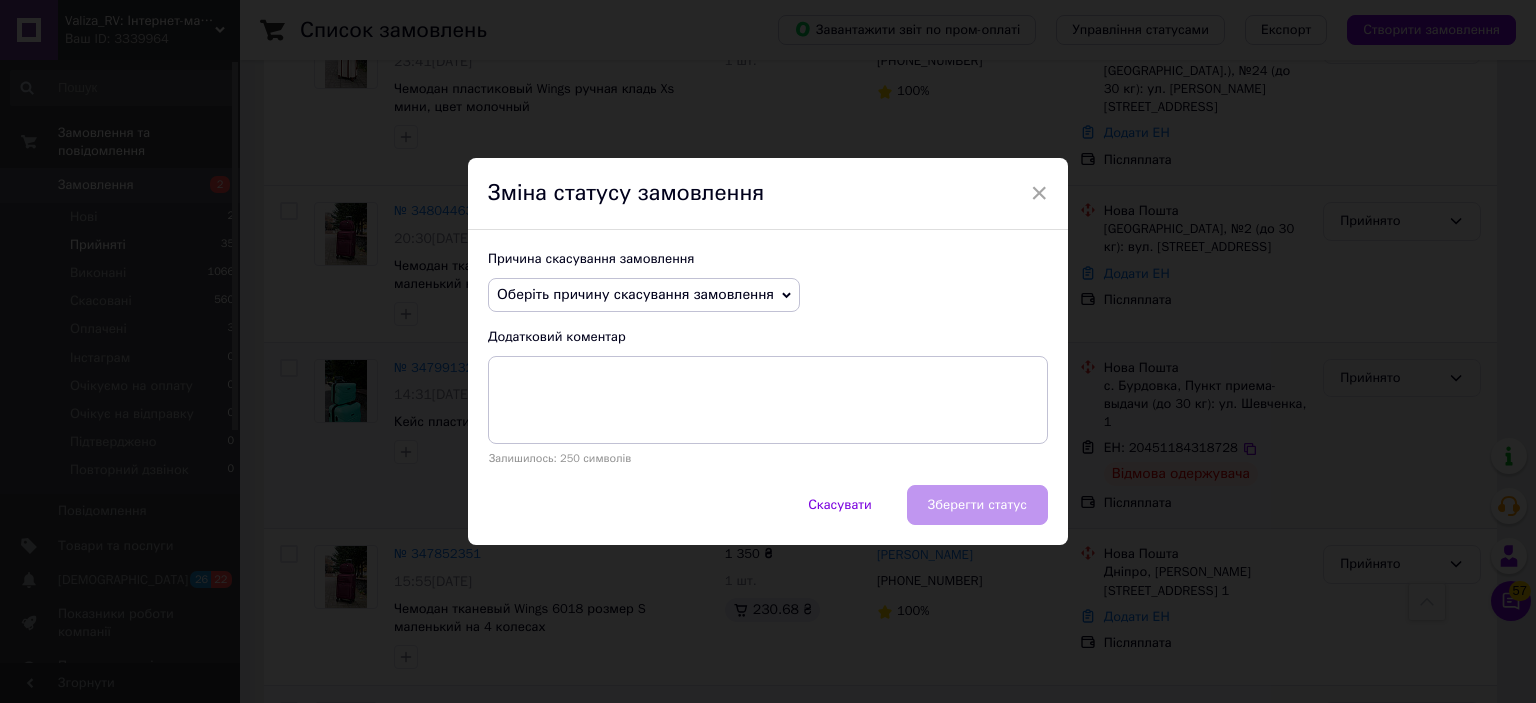 click on "Оберіть причину скасування замовлення" at bounding box center (635, 294) 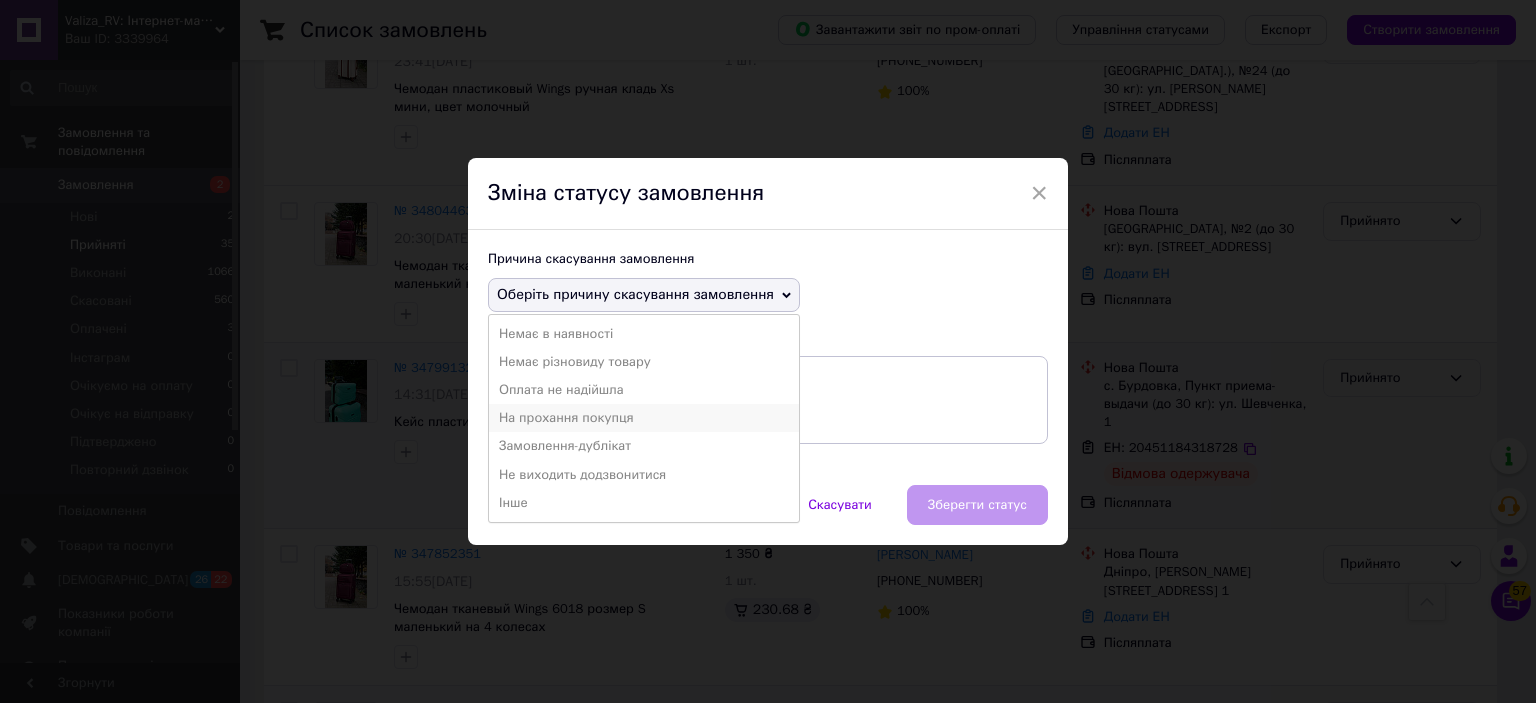 click on "На прохання покупця" at bounding box center [644, 418] 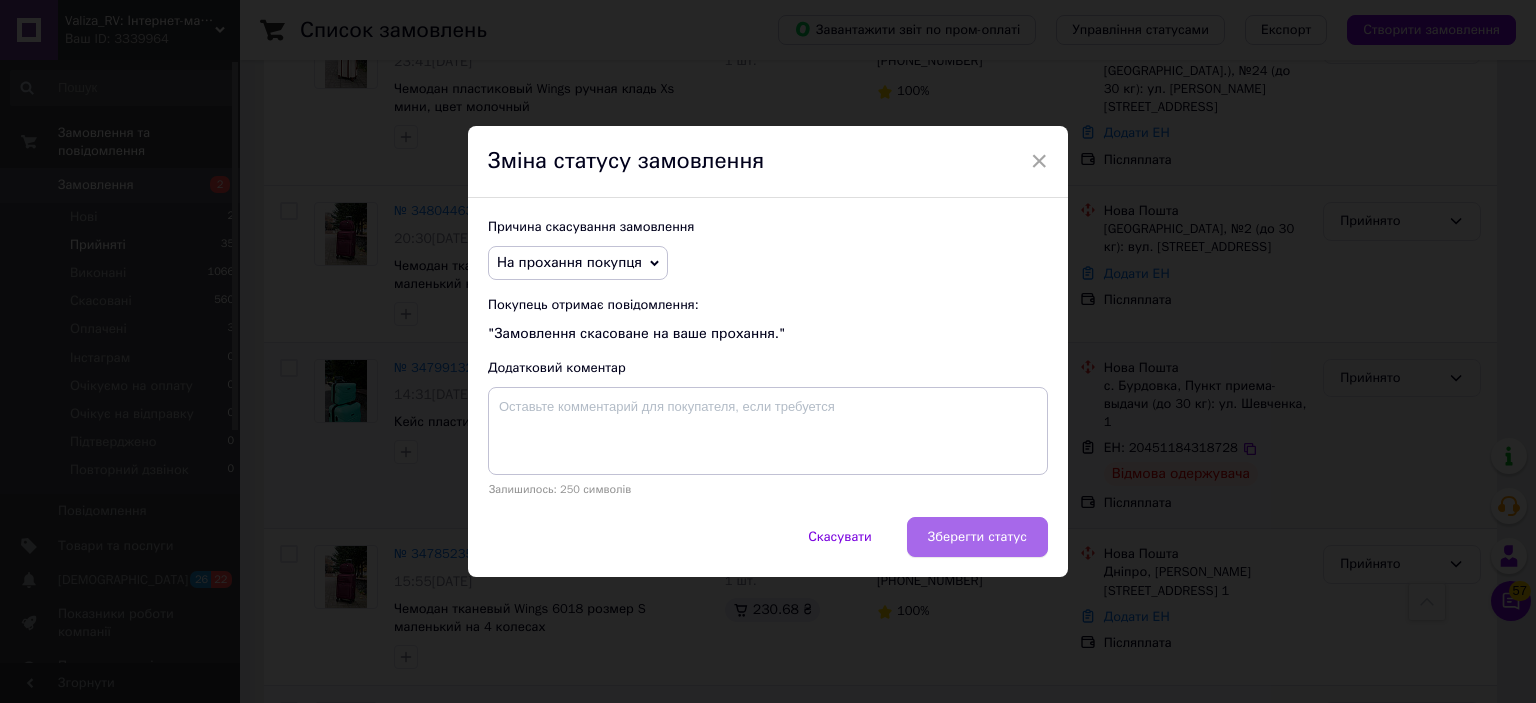 click on "Зберегти статус" at bounding box center [977, 537] 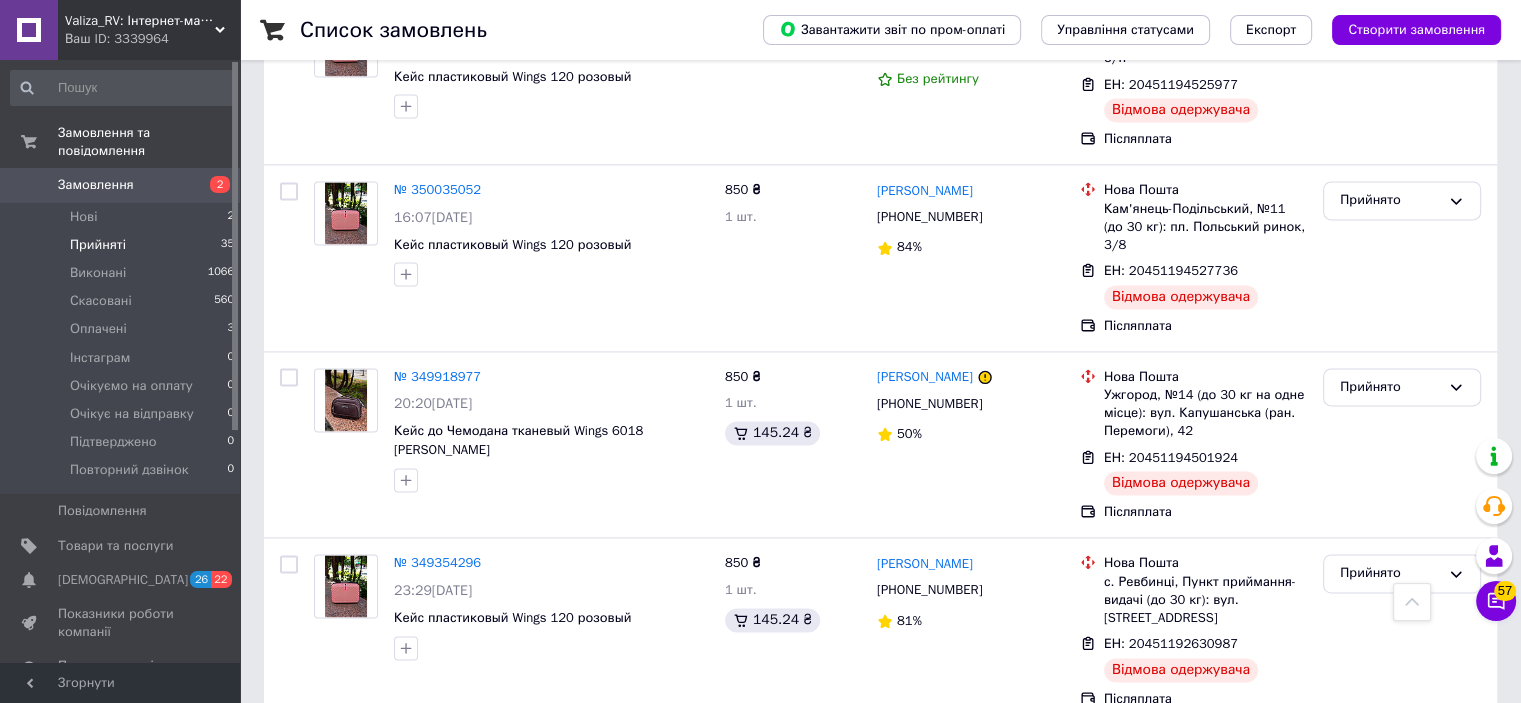 scroll, scrollTop: 2548, scrollLeft: 0, axis: vertical 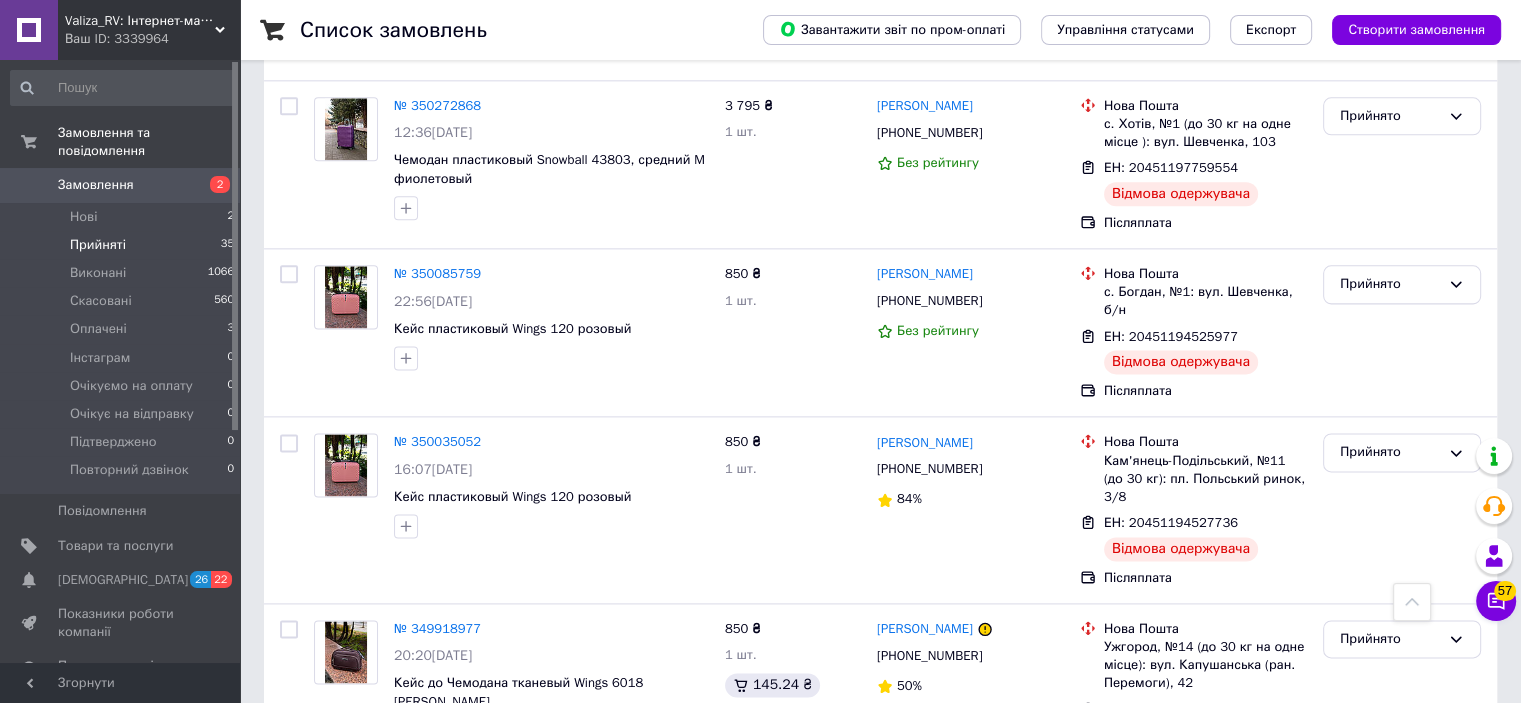 click on "Замовлення" at bounding box center [96, 185] 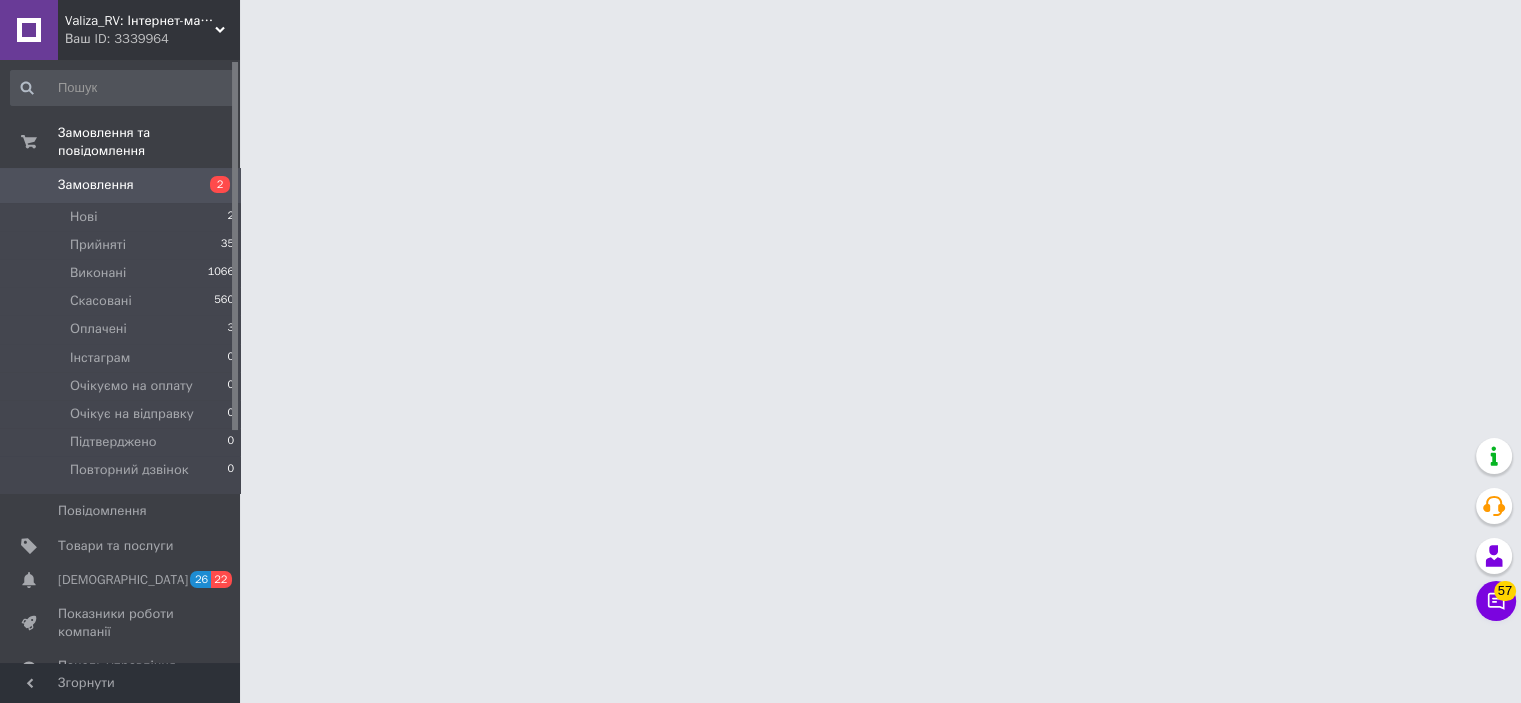 scroll, scrollTop: 0, scrollLeft: 0, axis: both 